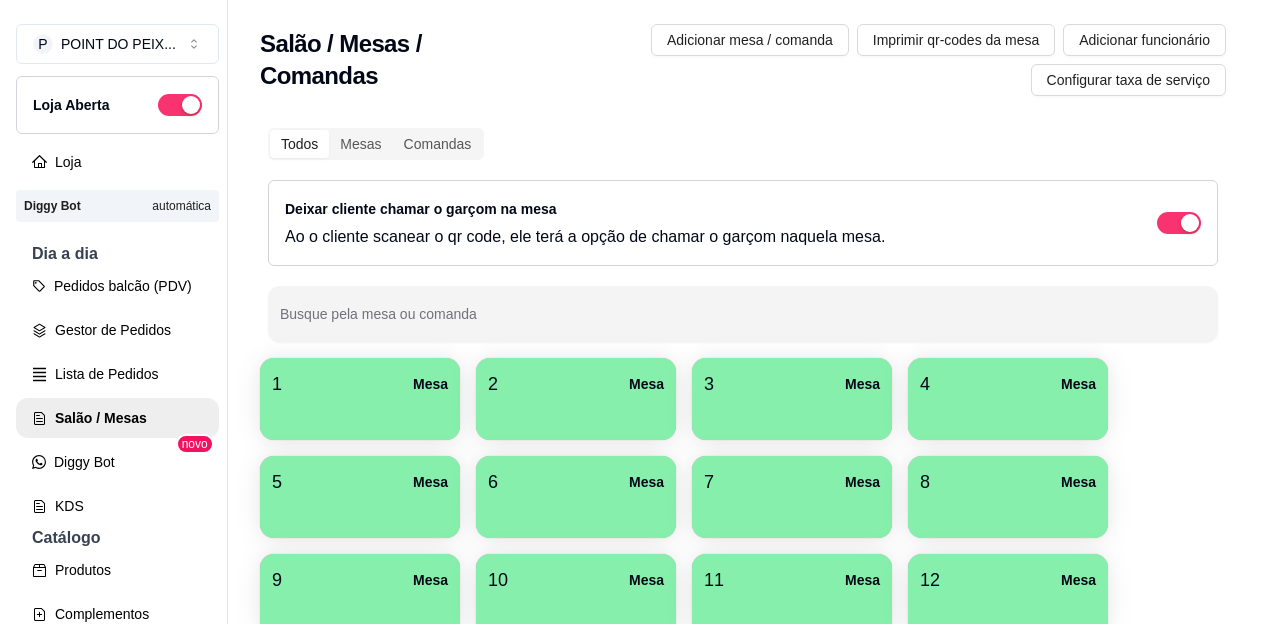scroll, scrollTop: 0, scrollLeft: 0, axis: both 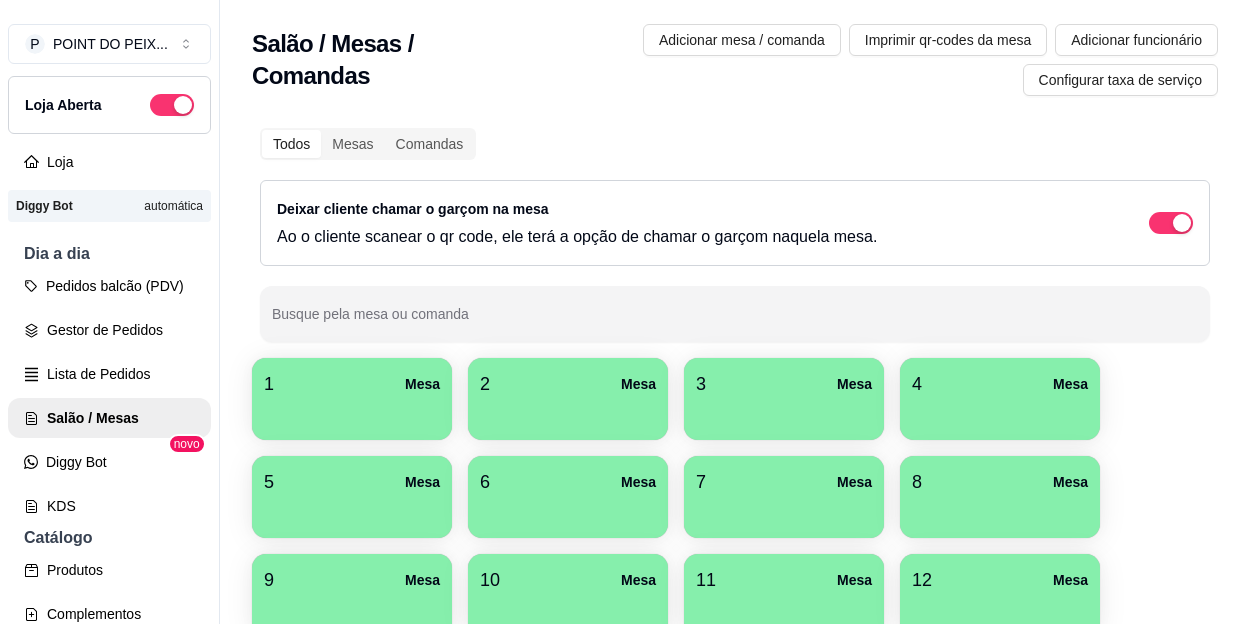 click at bounding box center (1000, 511) 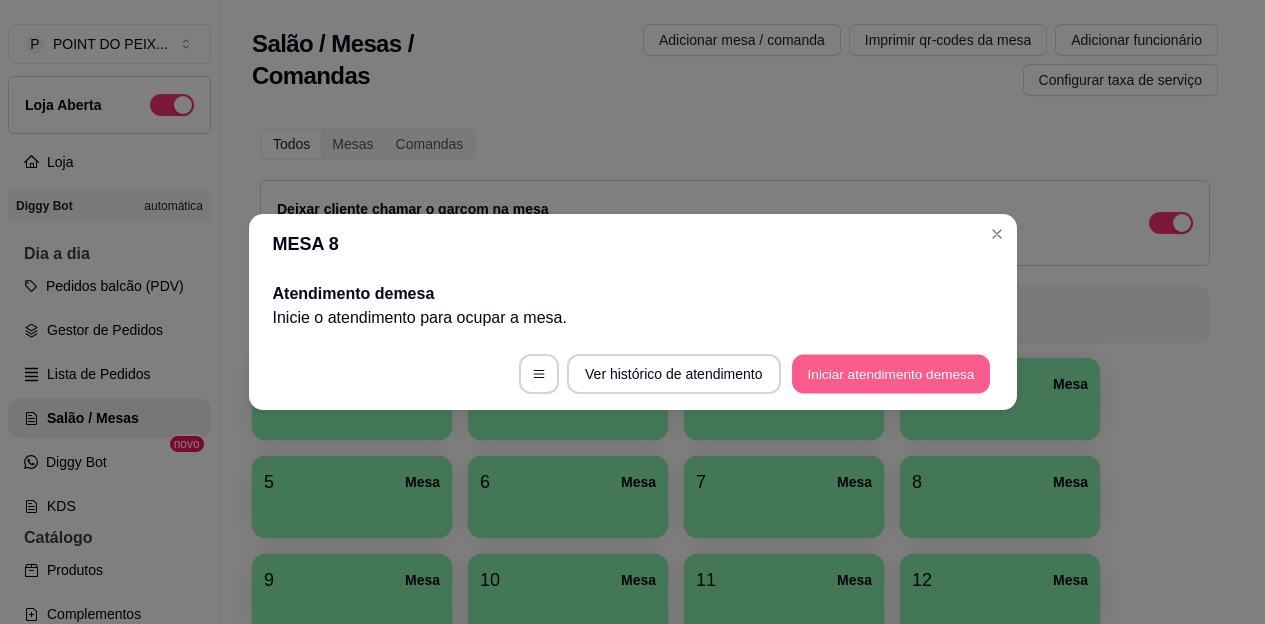 click on "Iniciar atendimento de  mesa" at bounding box center (891, 374) 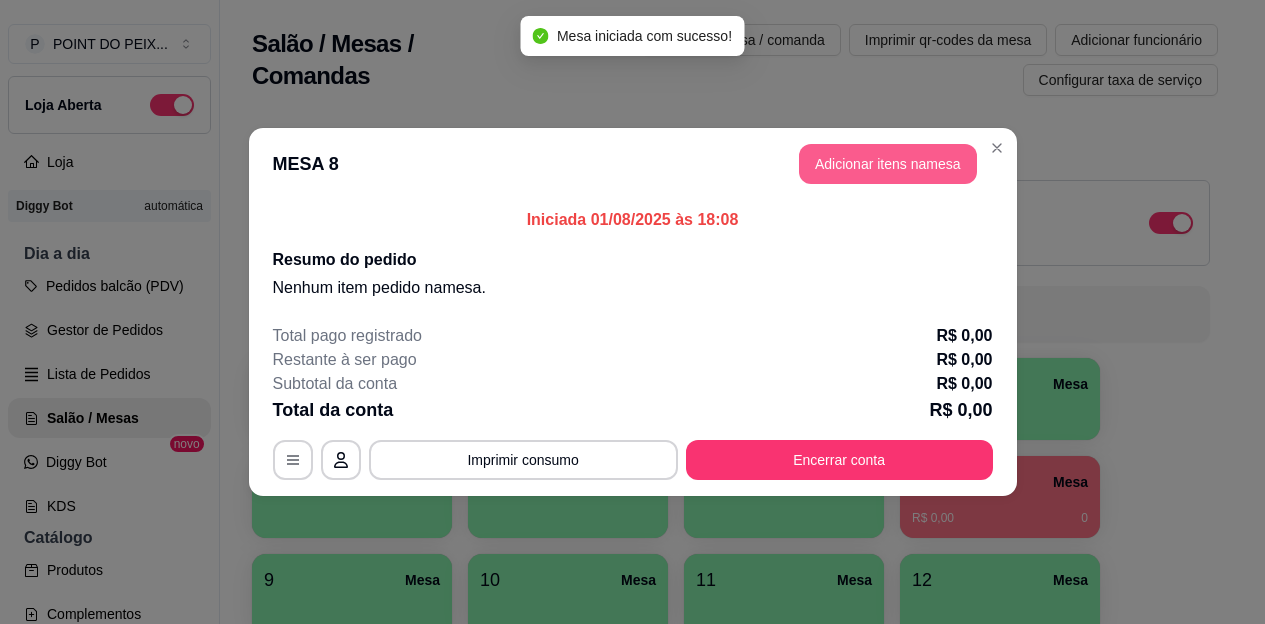 click on "Adicionar itens na  mesa" at bounding box center (888, 164) 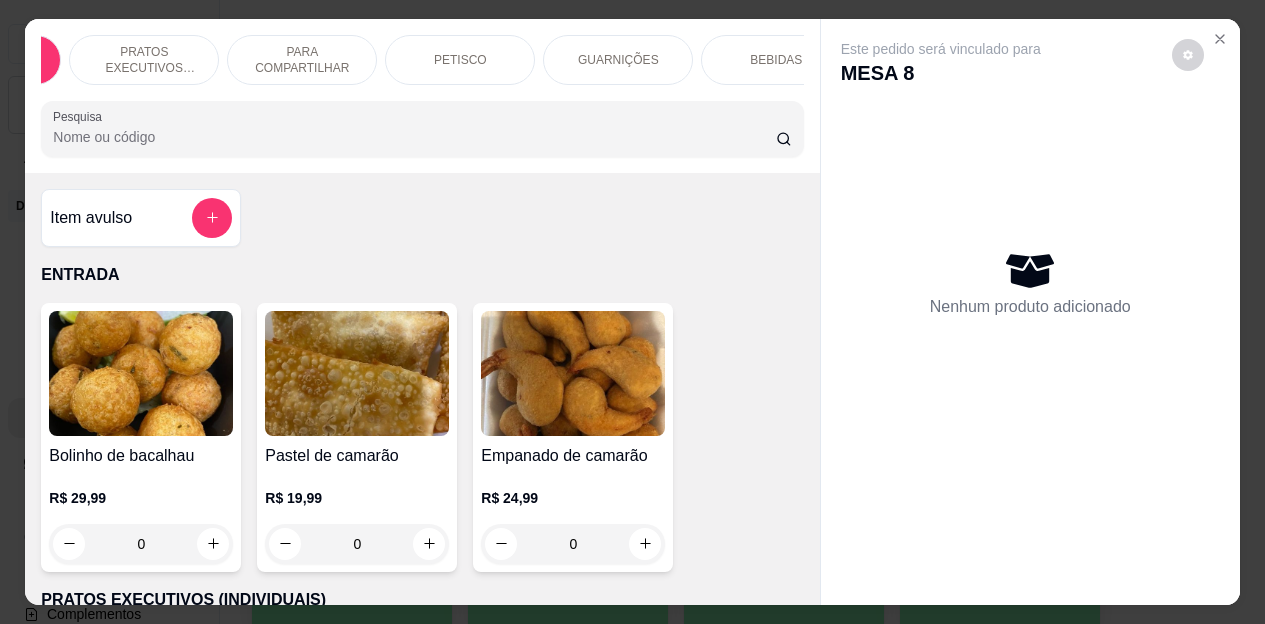 scroll, scrollTop: 0, scrollLeft: 200, axis: horizontal 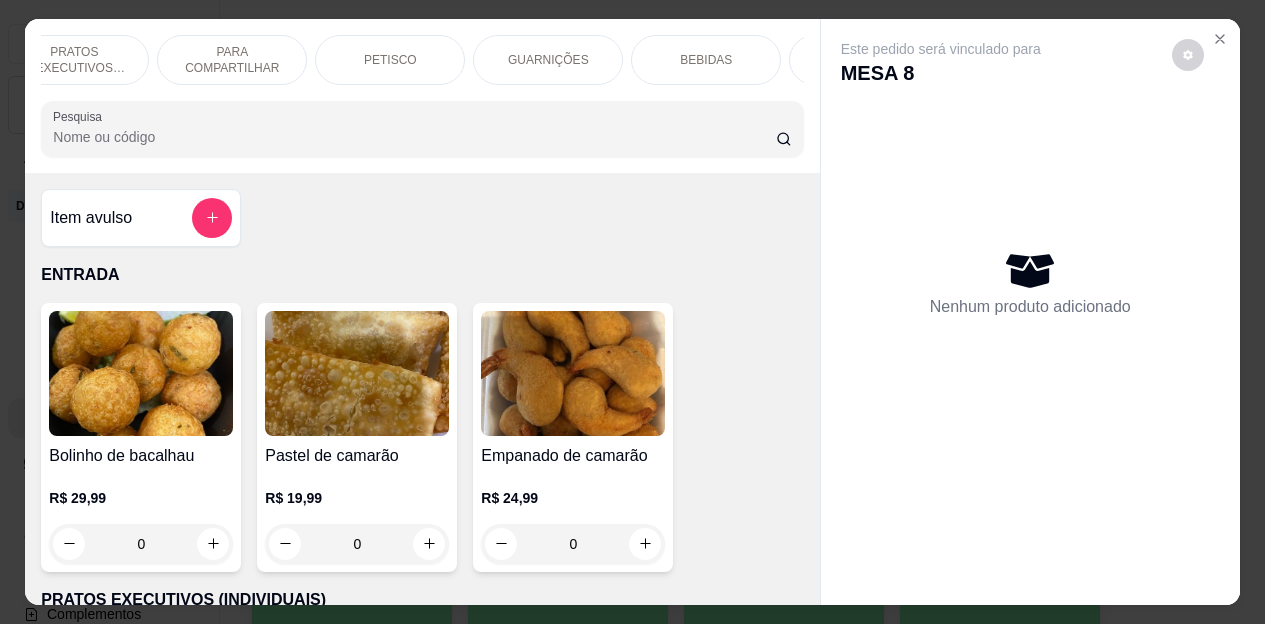 click on "BEBIDAS" at bounding box center (706, 60) 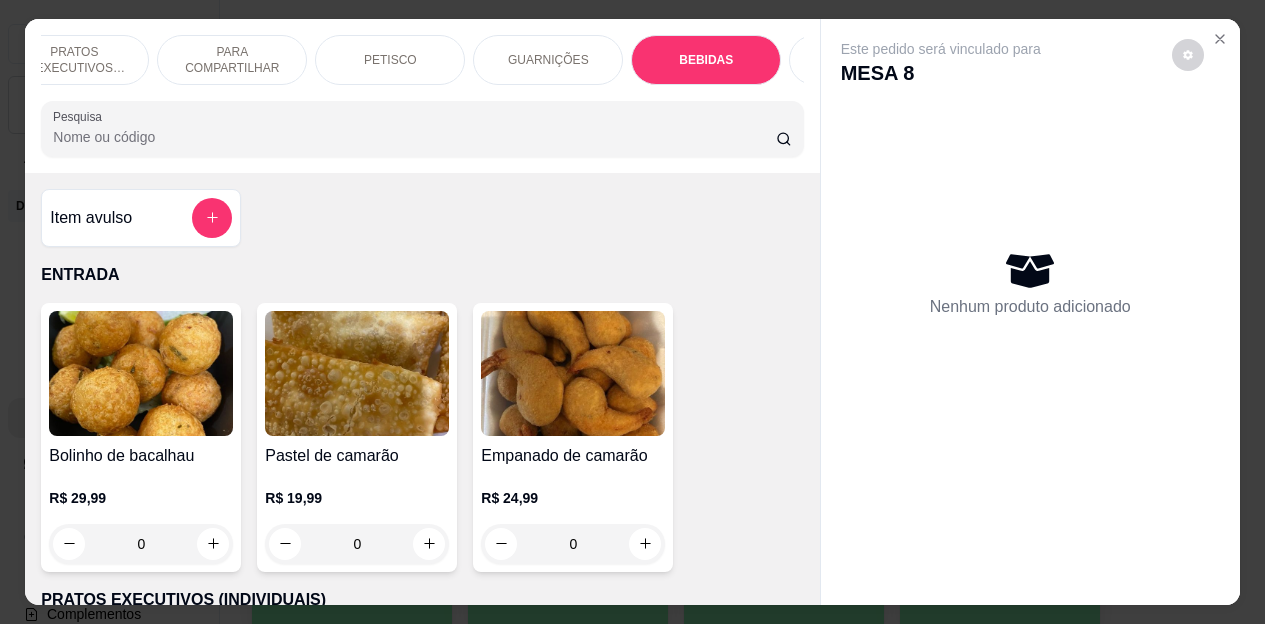 scroll, scrollTop: 4472, scrollLeft: 0, axis: vertical 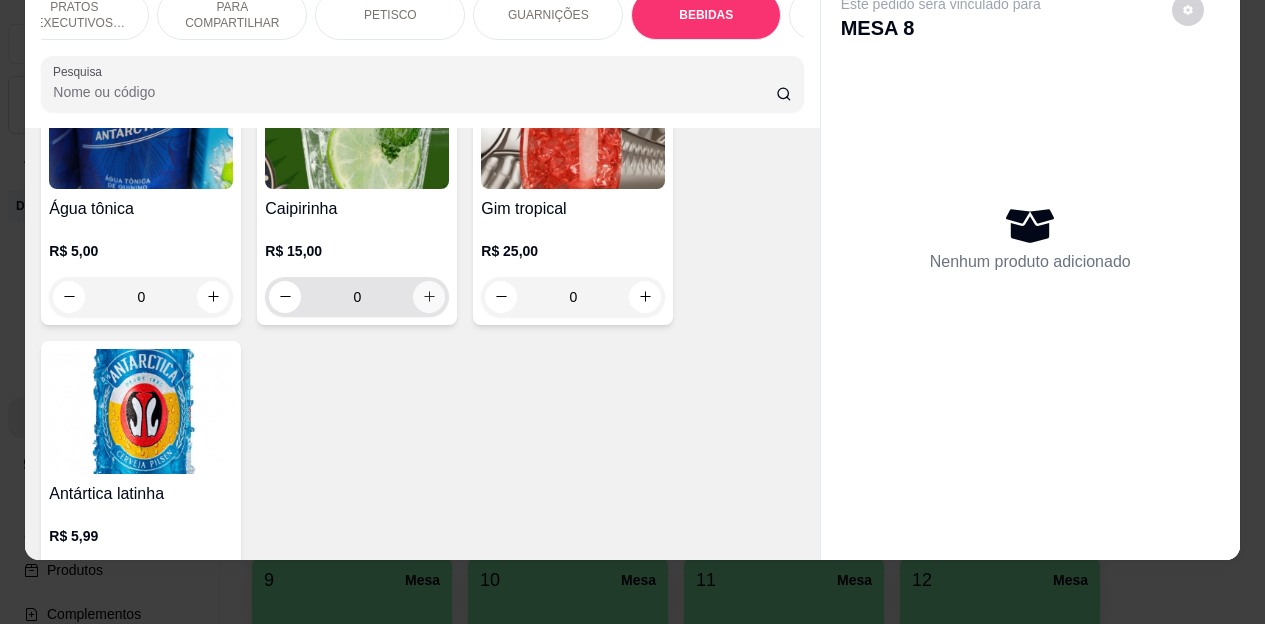 click 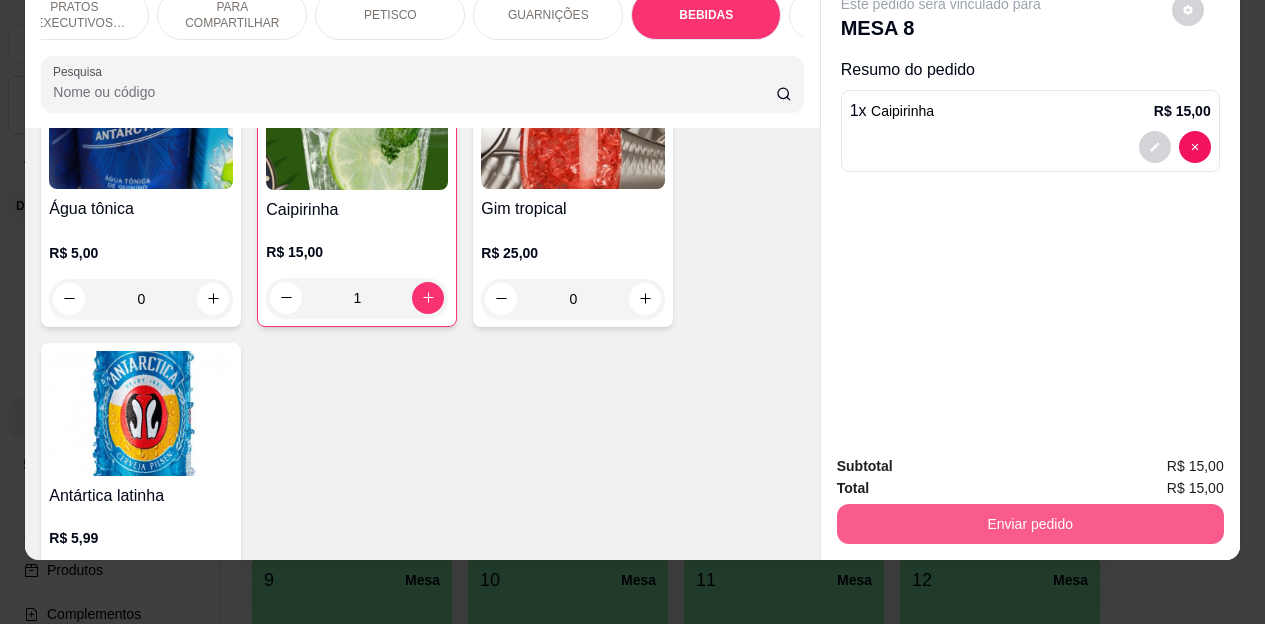 click on "Enviar pedido" at bounding box center (1030, 524) 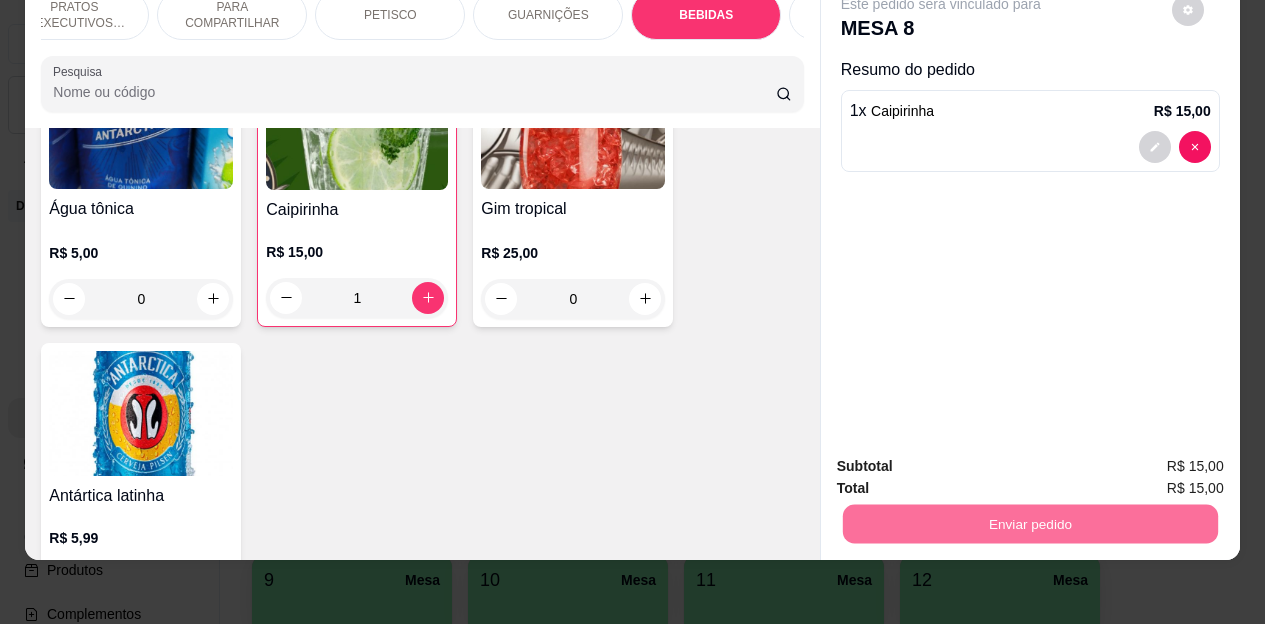click on "Não registrar e enviar pedido" at bounding box center (964, 459) 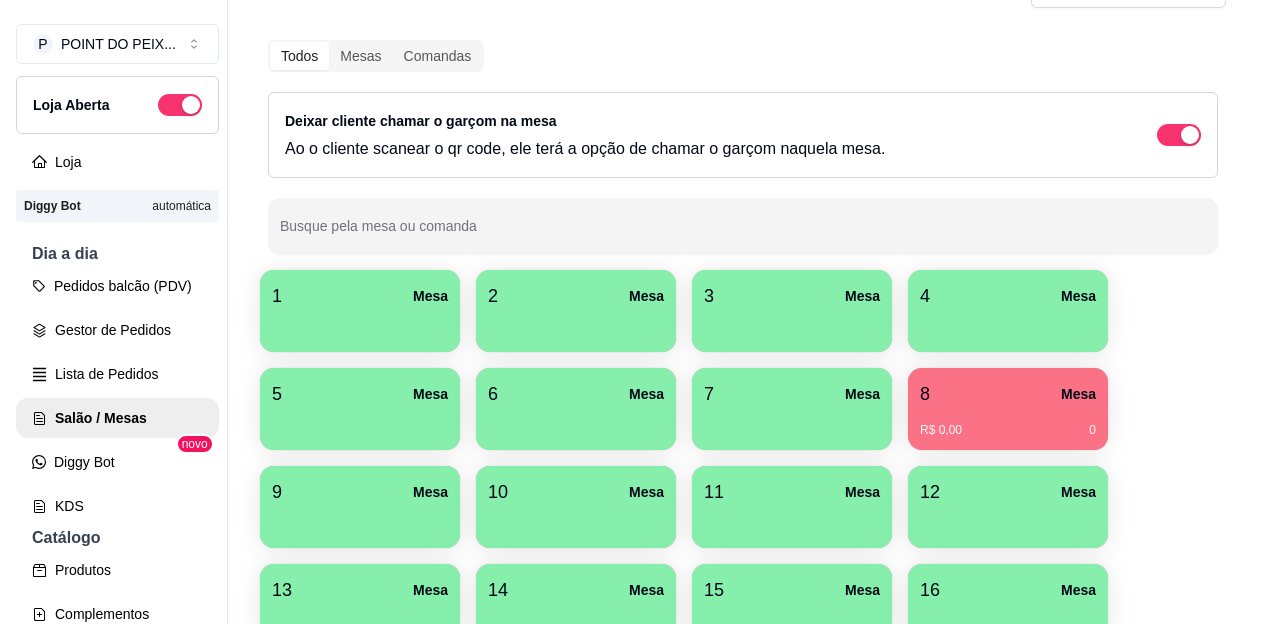 scroll, scrollTop: 100, scrollLeft: 0, axis: vertical 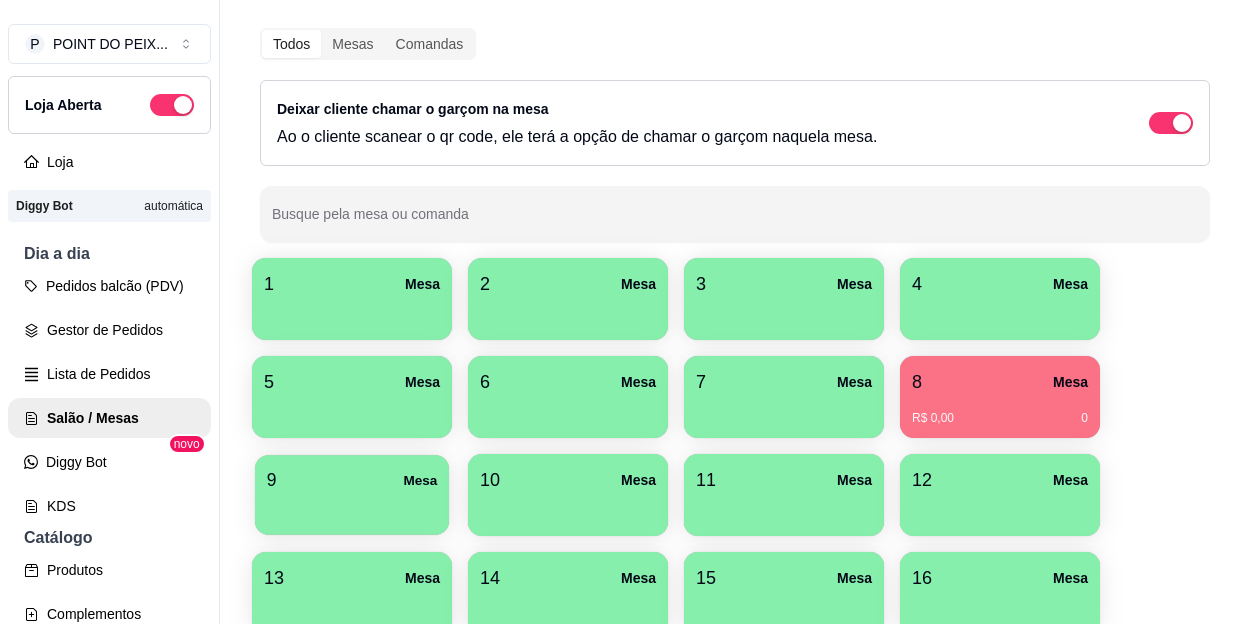 click at bounding box center (352, 508) 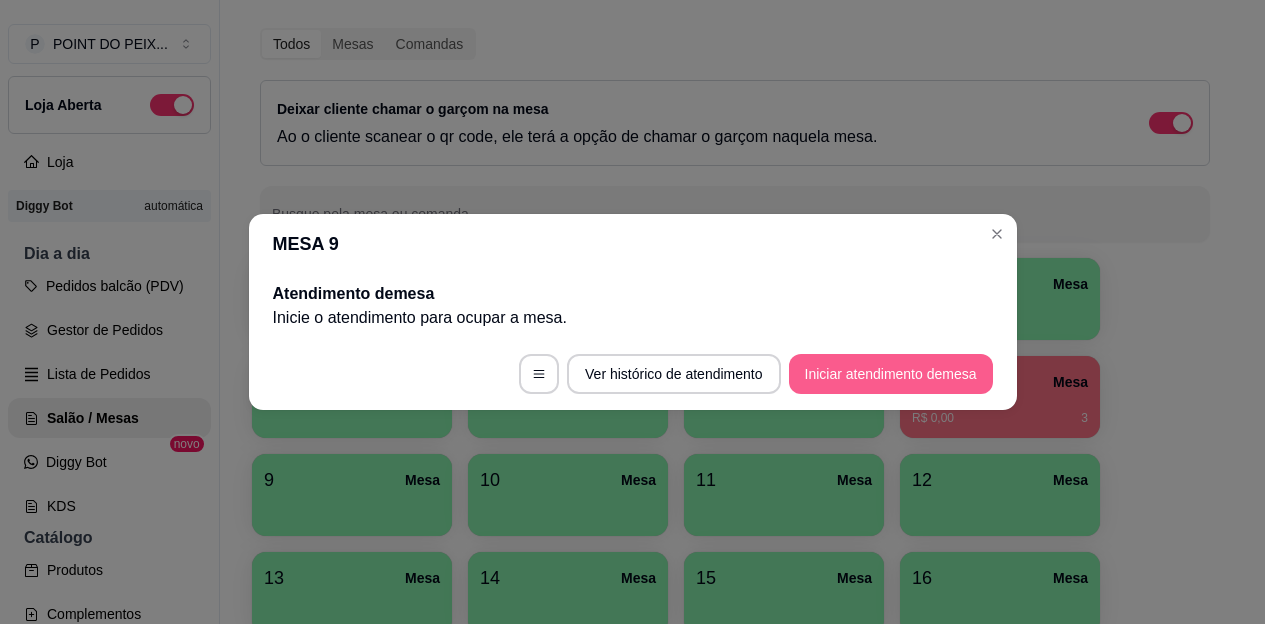 click on "Iniciar atendimento de  mesa" at bounding box center [891, 374] 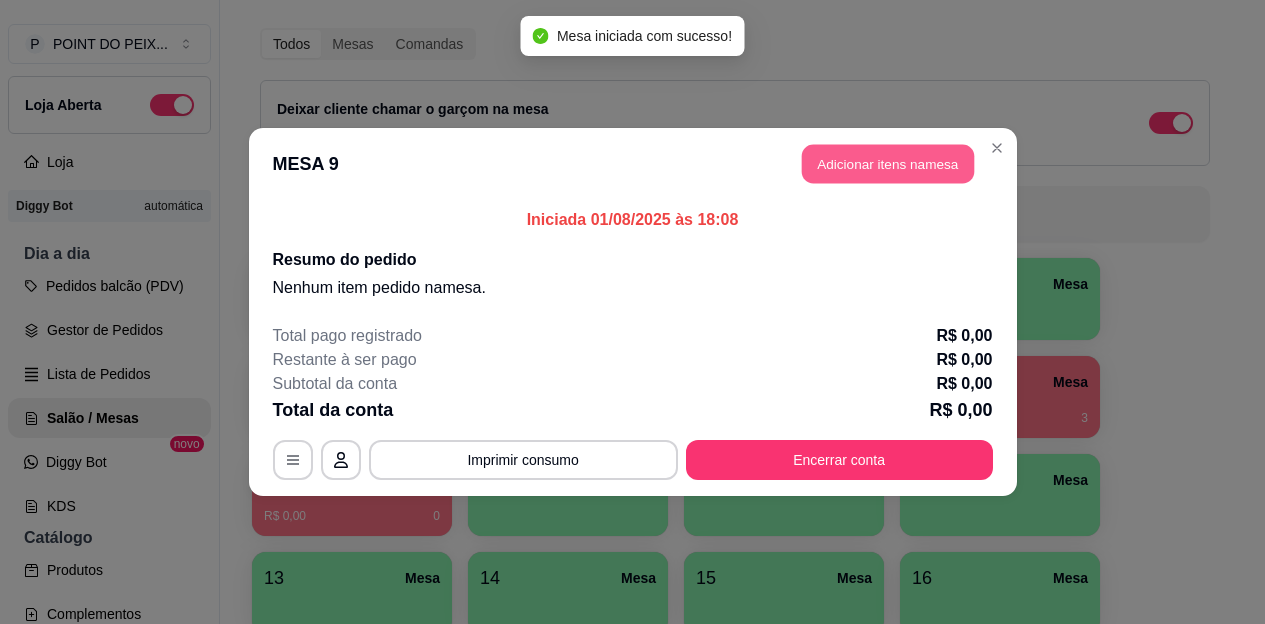 click on "Adicionar itens na  mesa" at bounding box center (888, 164) 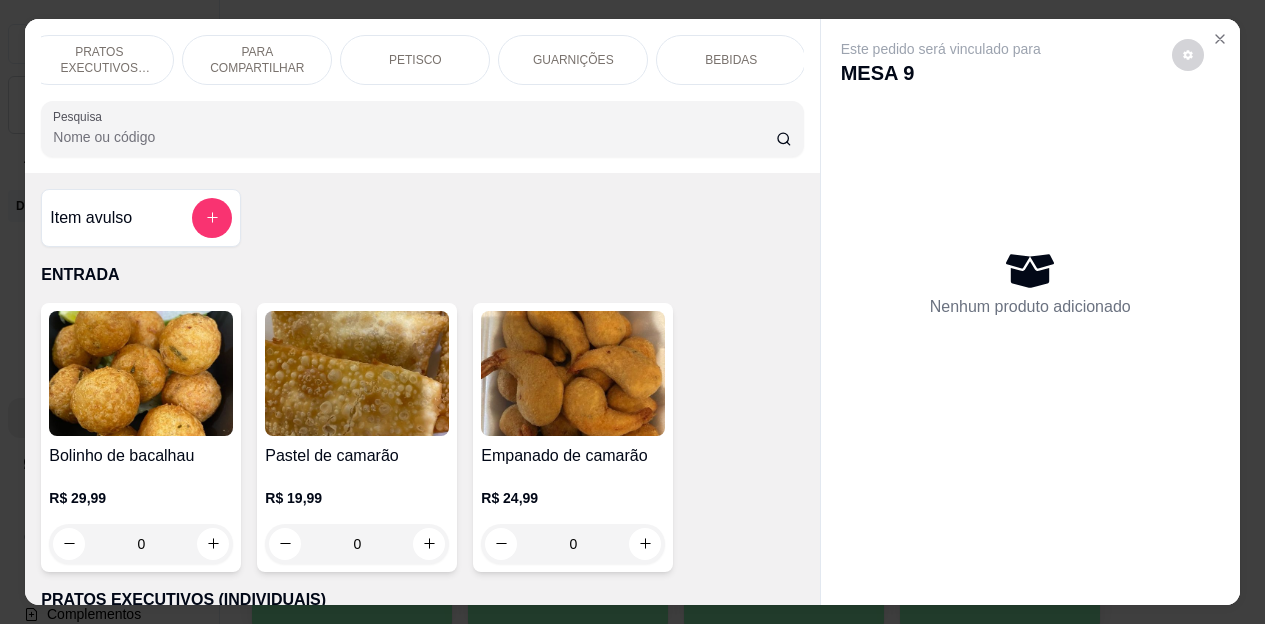 scroll, scrollTop: 0, scrollLeft: 200, axis: horizontal 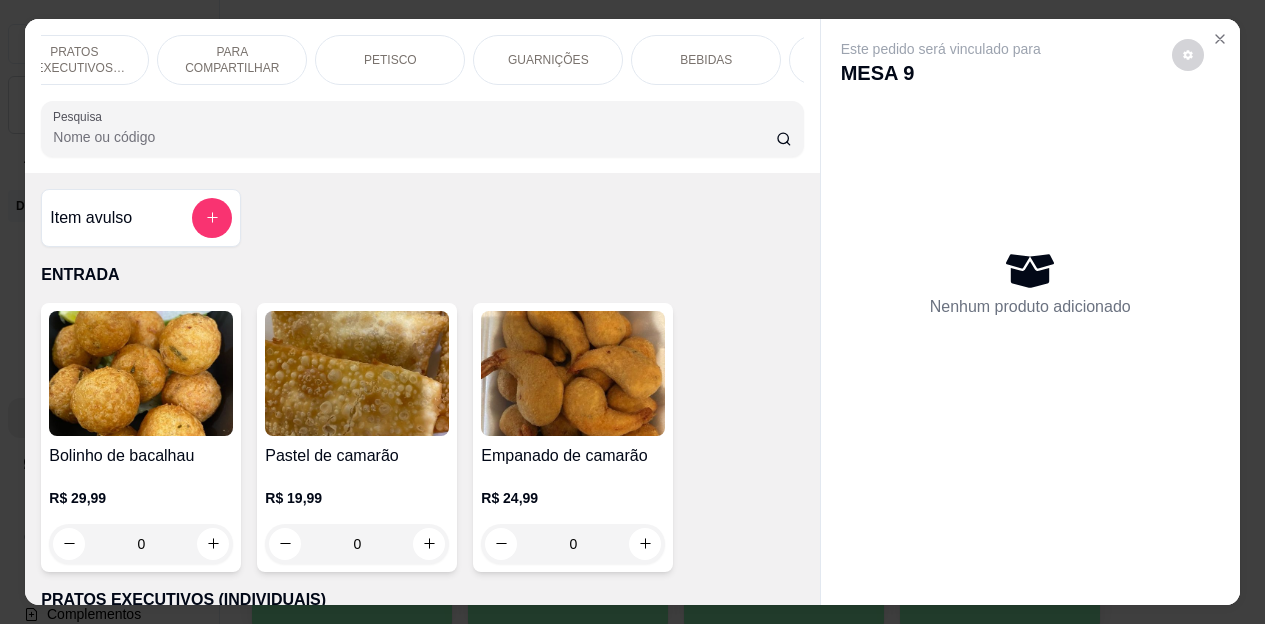 click on "BEBIDAS" at bounding box center [706, 60] 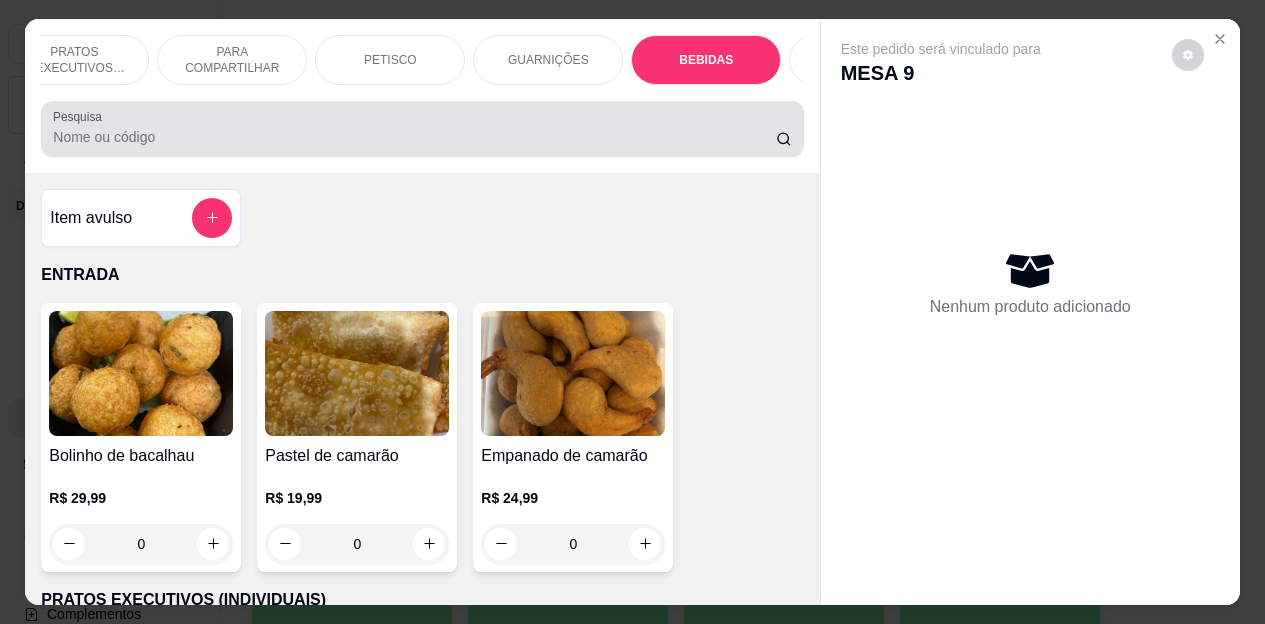 scroll, scrollTop: 4472, scrollLeft: 0, axis: vertical 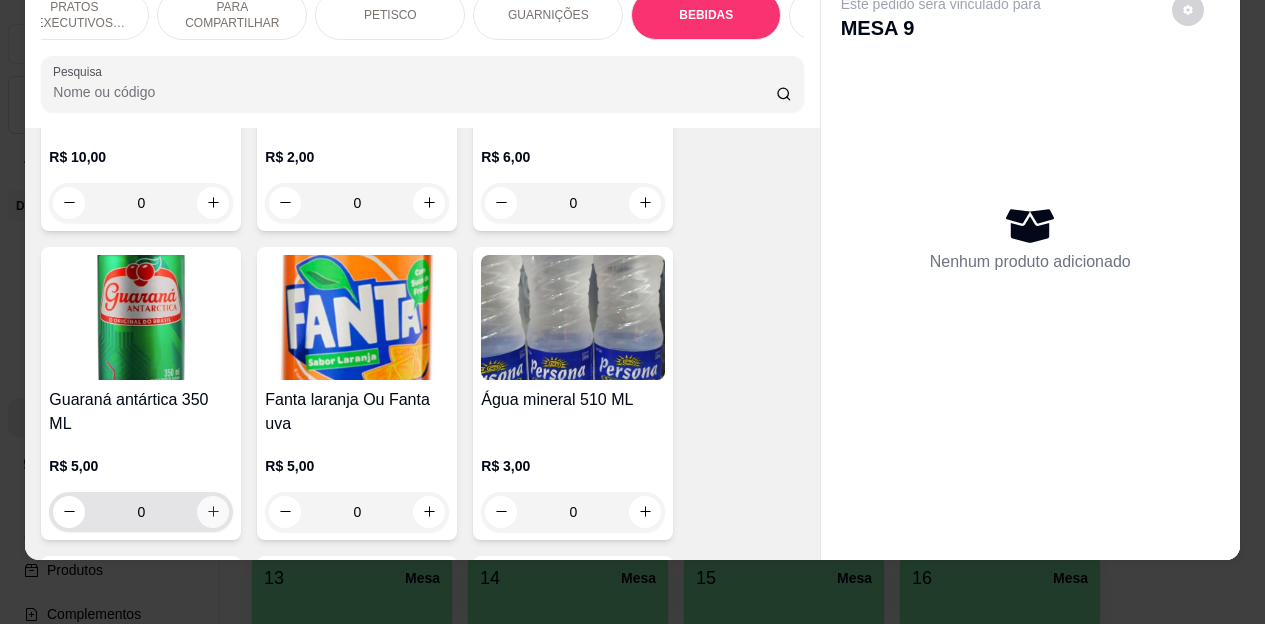 click 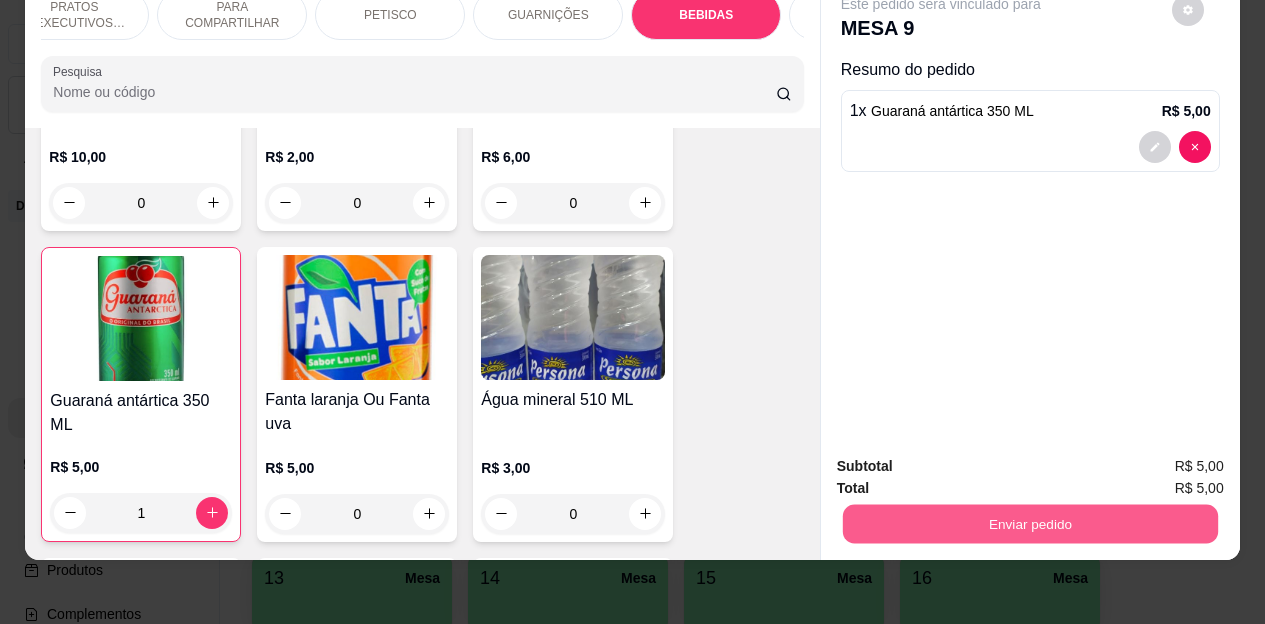 click on "Enviar pedido" at bounding box center (1029, 524) 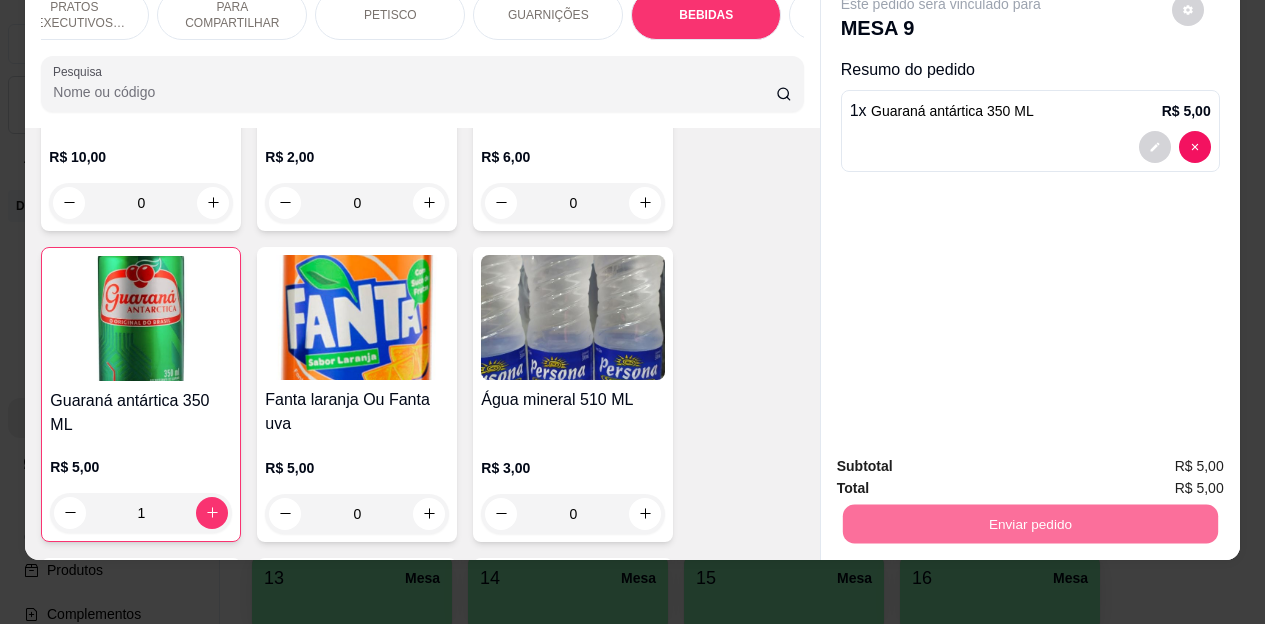 click on "Não registrar e enviar pedido" at bounding box center (964, 460) 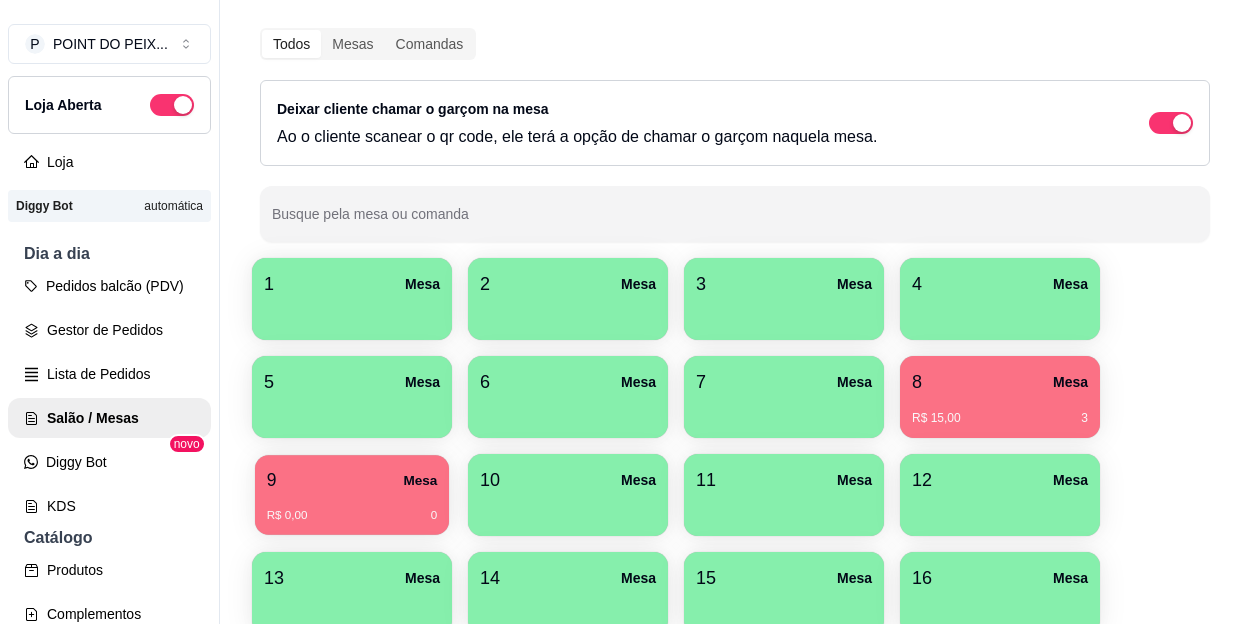 click on "R$ 0,00 0" at bounding box center (352, 508) 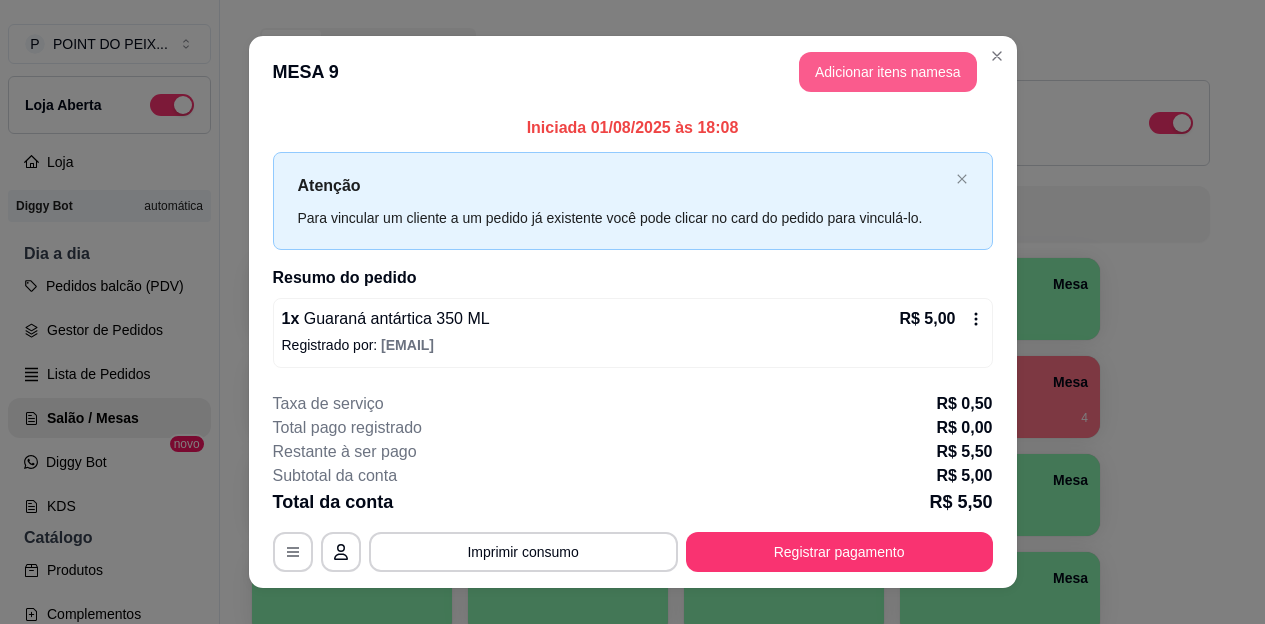 click on "Adicionar itens na  mesa" at bounding box center [888, 72] 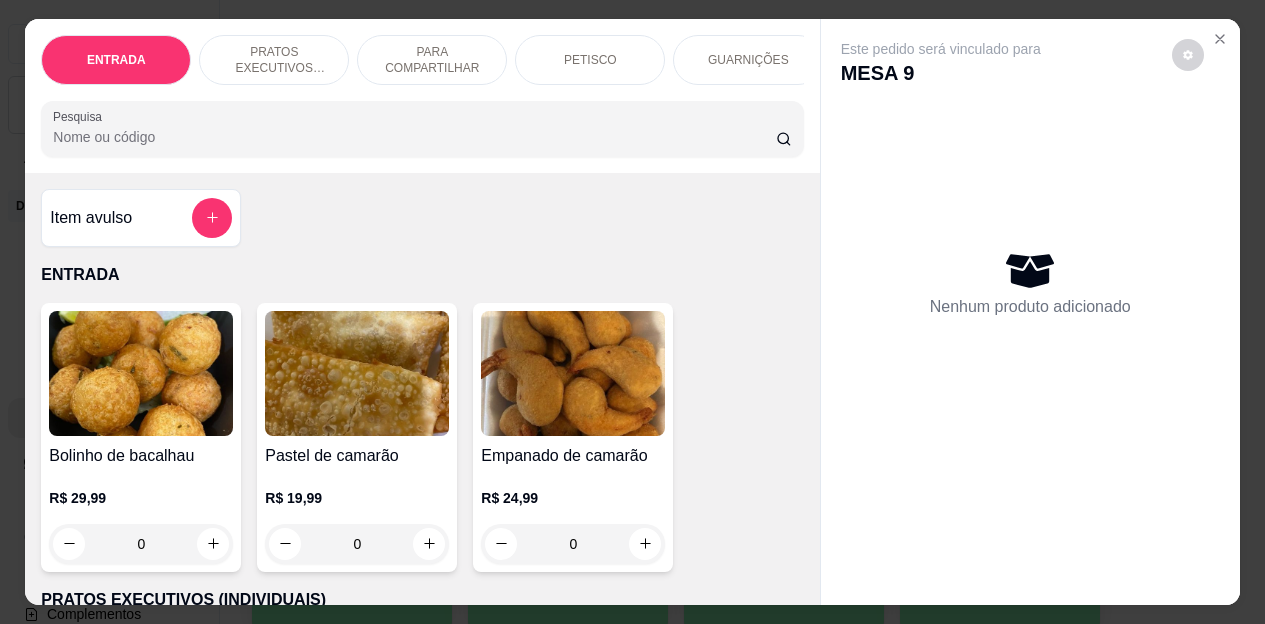 click on "ENTRADA  PRATOS EXECUTIVOS (INDIVIDUAIS) PARA COMPARTILHAR PETISCO  GUARNIÇÕES BEBIDAS Sobremesa" at bounding box center (422, 60) 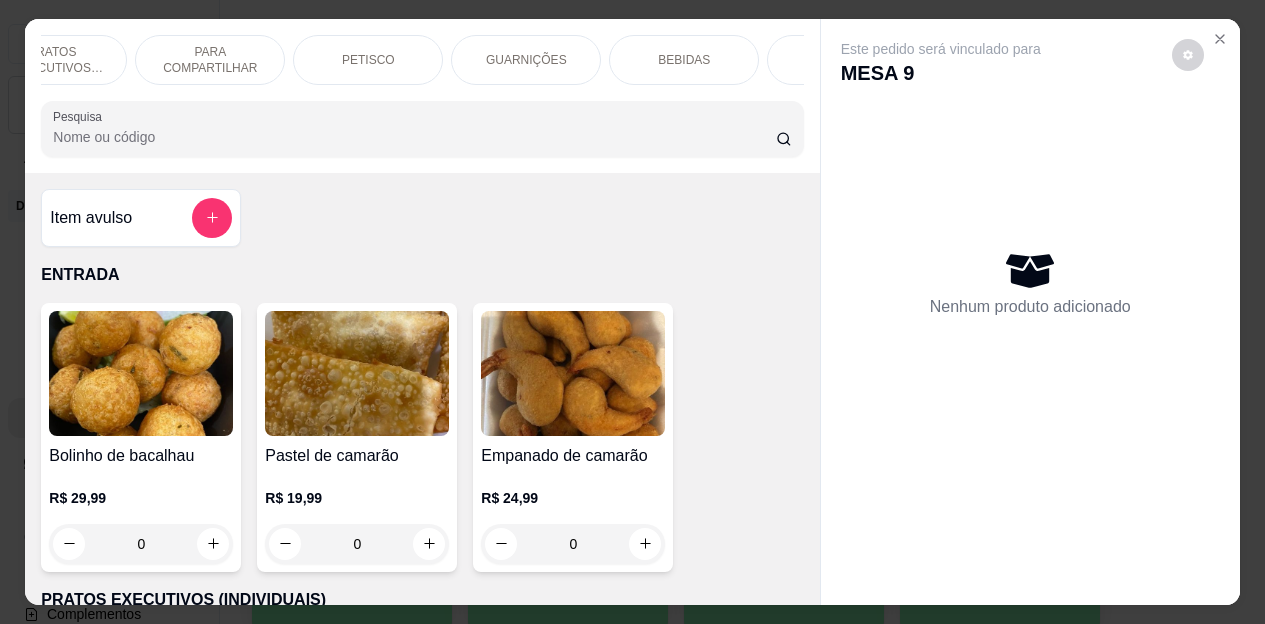 scroll, scrollTop: 0, scrollLeft: 240, axis: horizontal 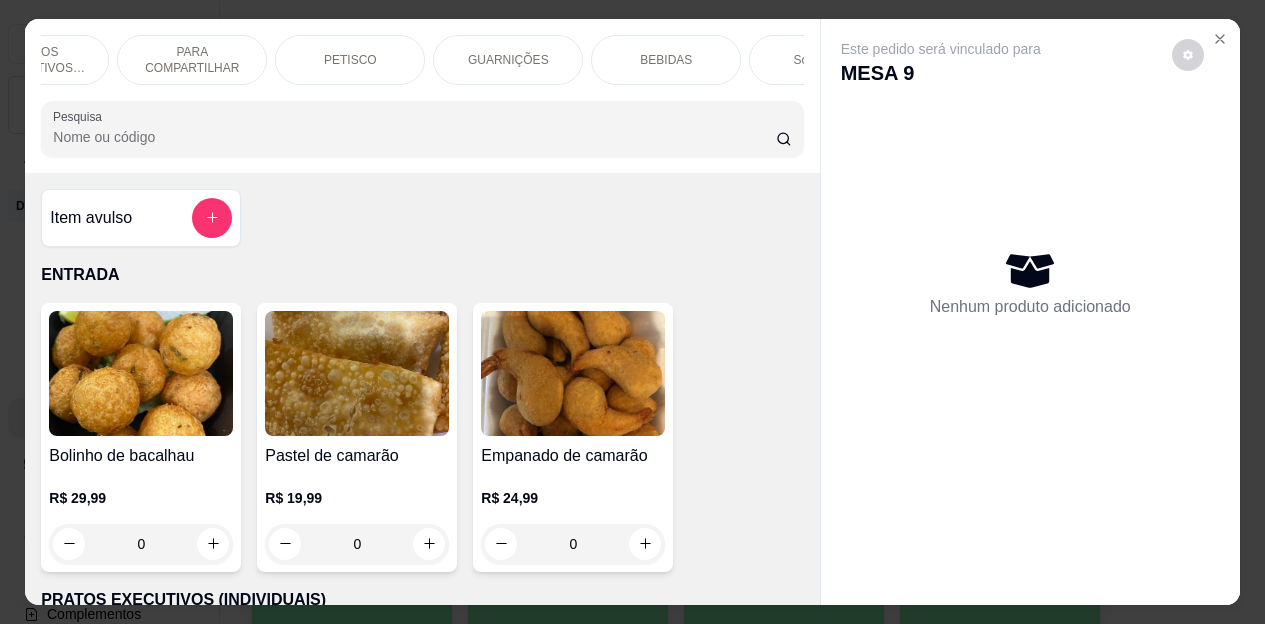 click on "BEBIDAS" at bounding box center (666, 60) 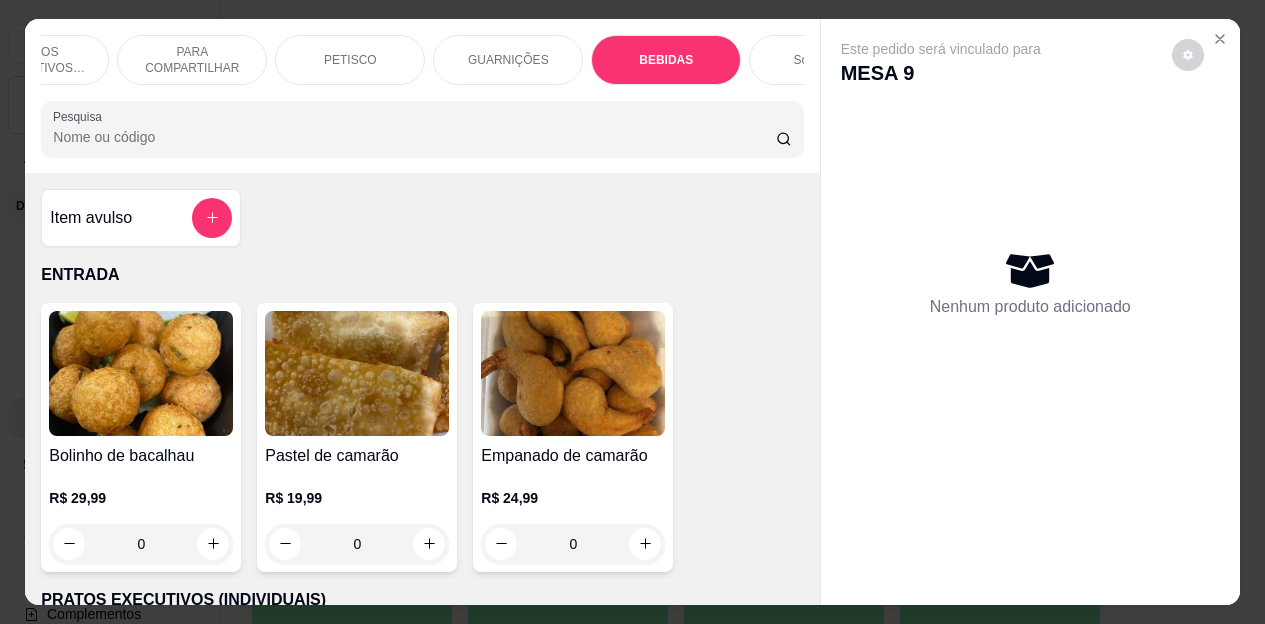 scroll, scrollTop: 4472, scrollLeft: 0, axis: vertical 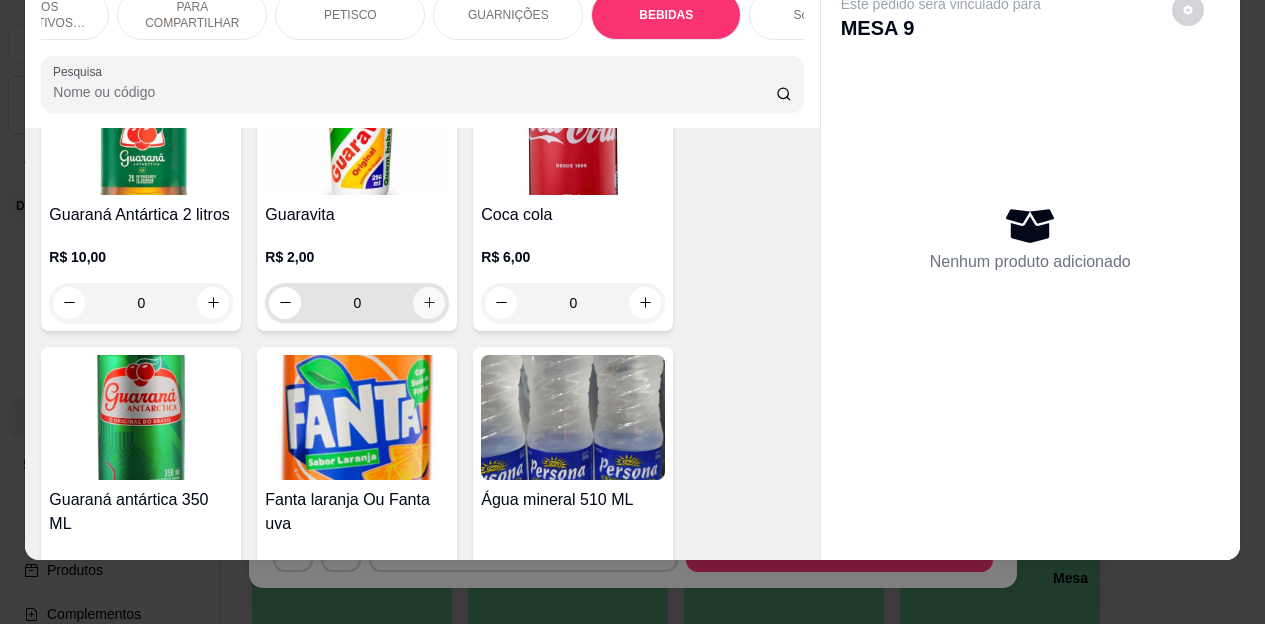 click 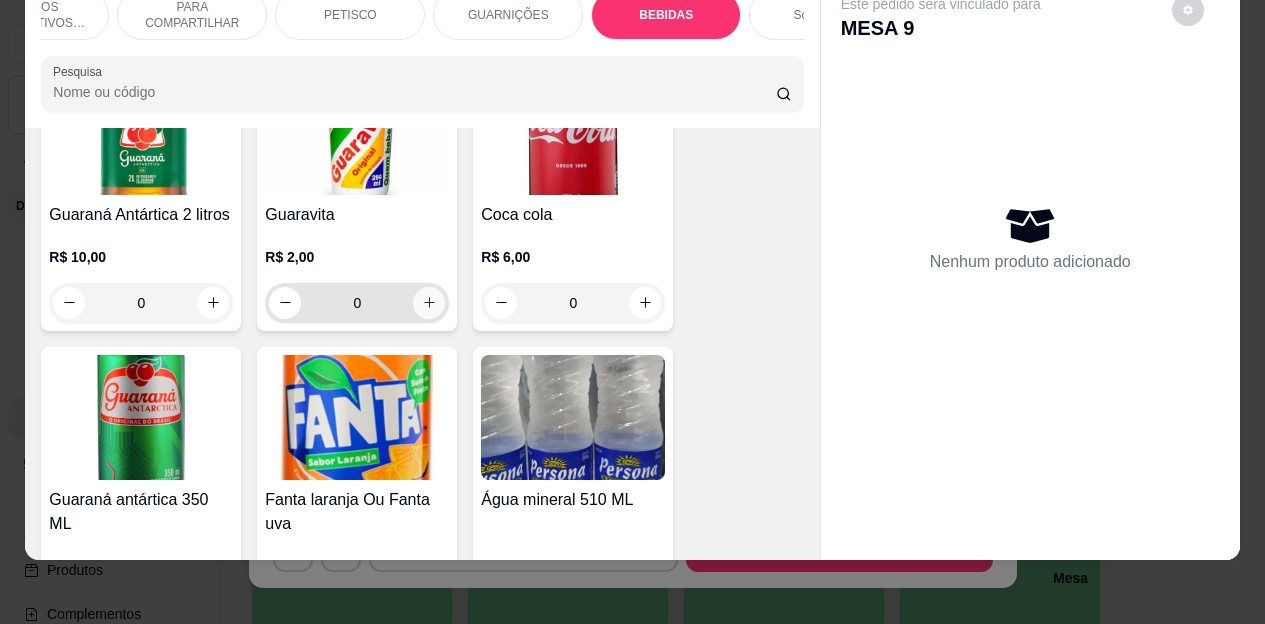 type on "1" 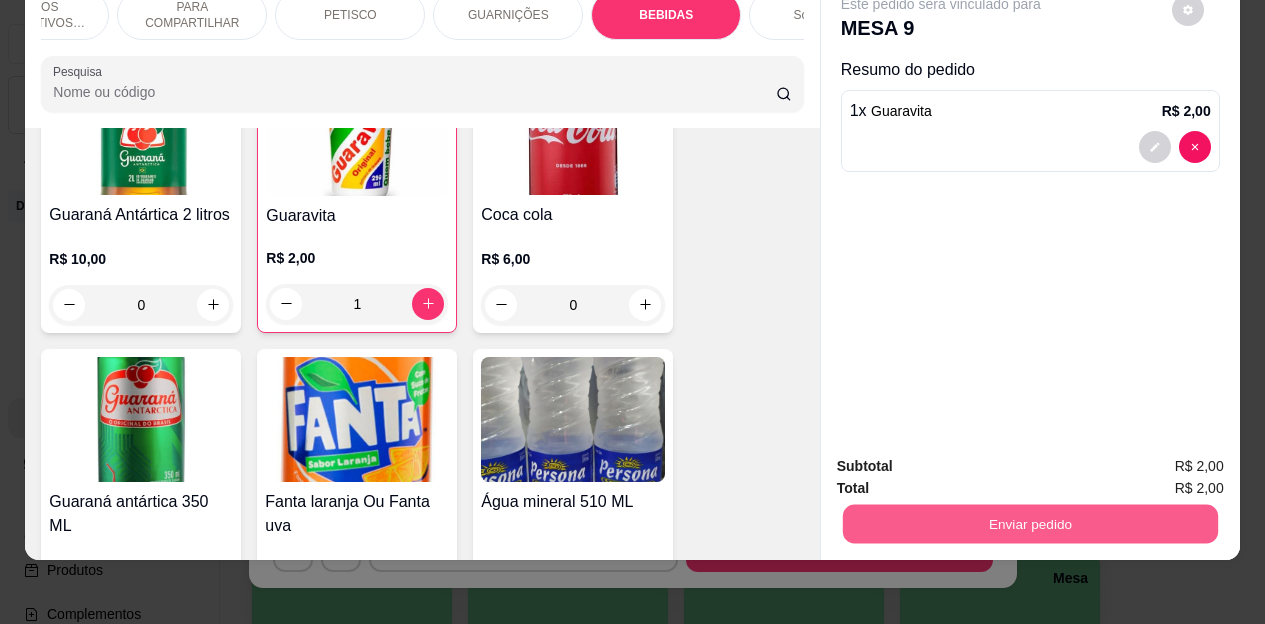 click on "Enviar pedido" at bounding box center [1029, 524] 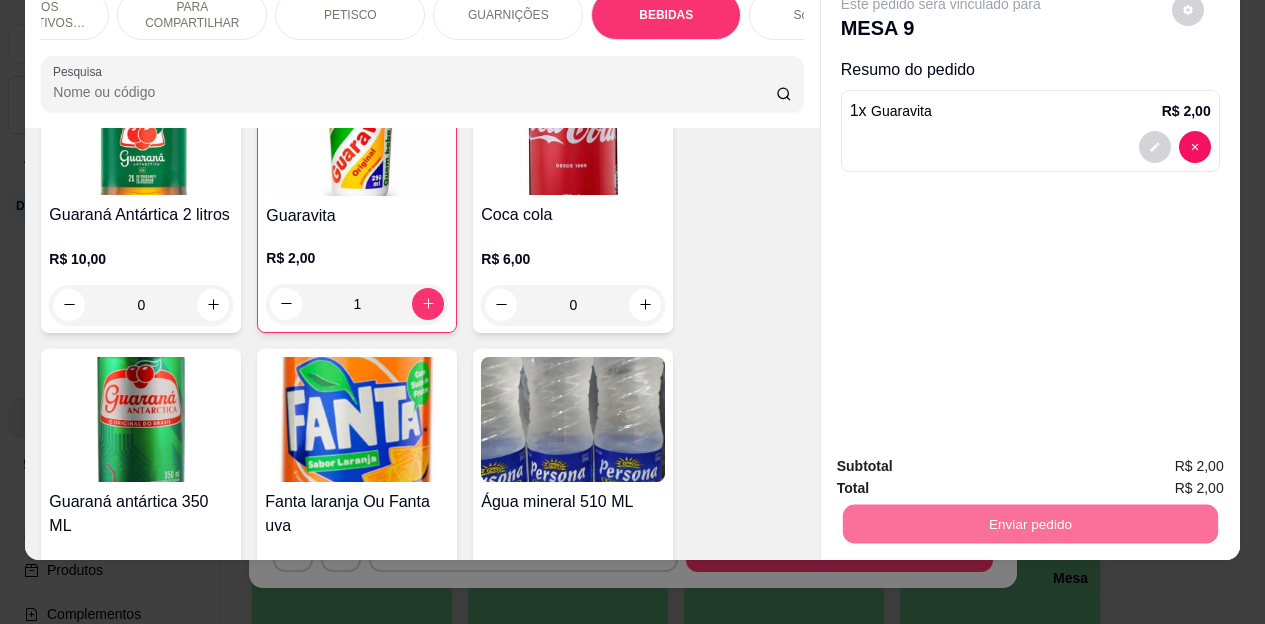 click on "Não registrar e enviar pedido" at bounding box center [964, 460] 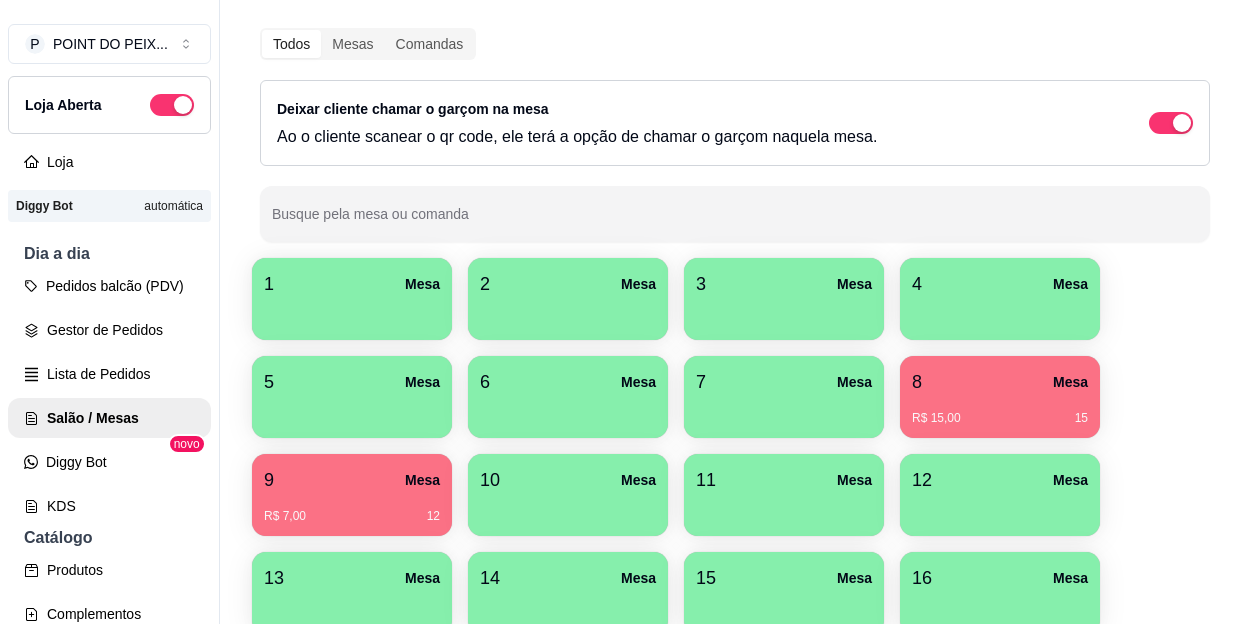click at bounding box center (568, 411) 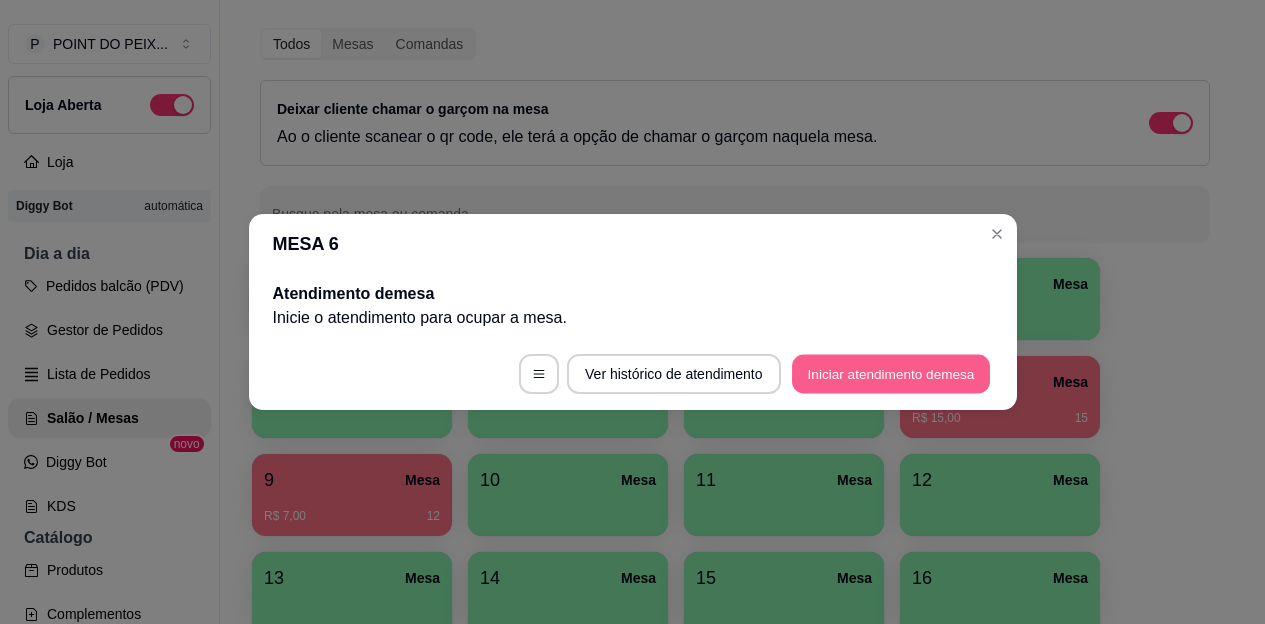 click on "Iniciar atendimento de  mesa" at bounding box center (891, 374) 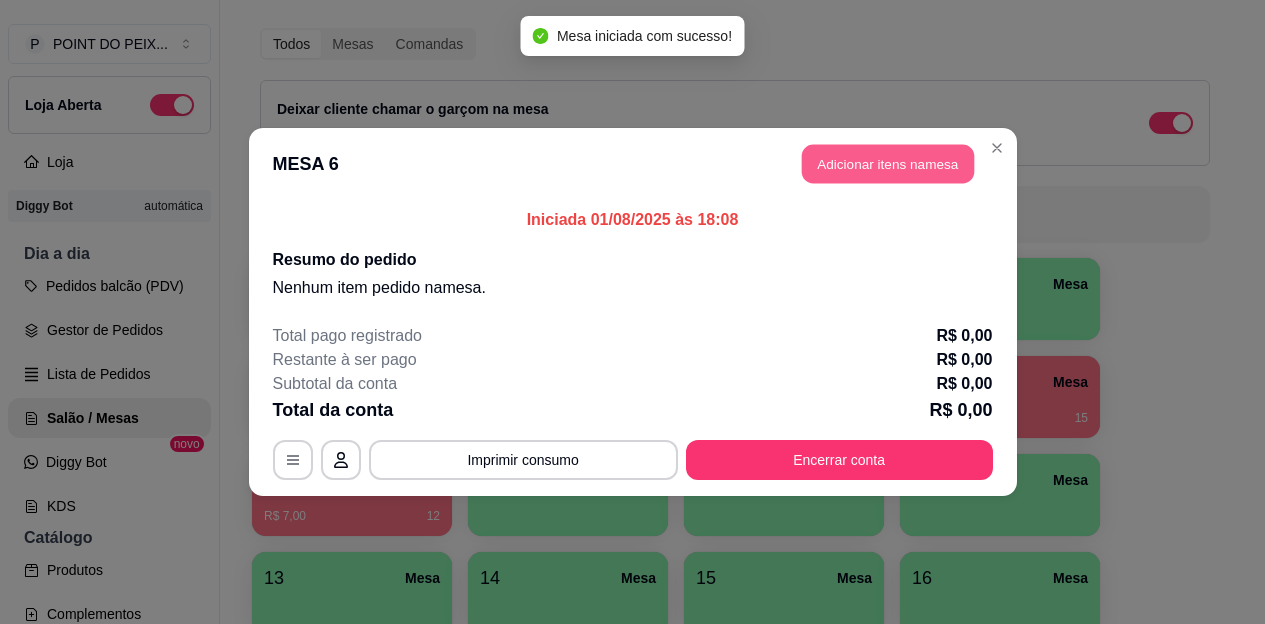 click on "Adicionar itens na  mesa" at bounding box center (888, 164) 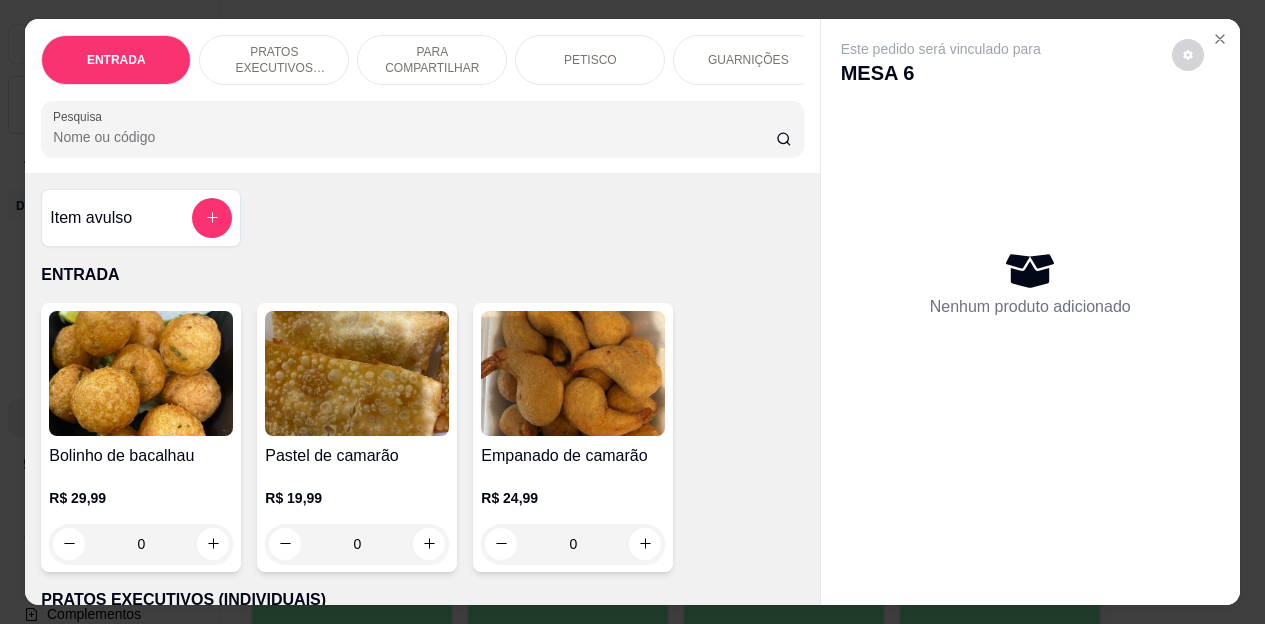 click on "PETISCO" at bounding box center (590, 60) 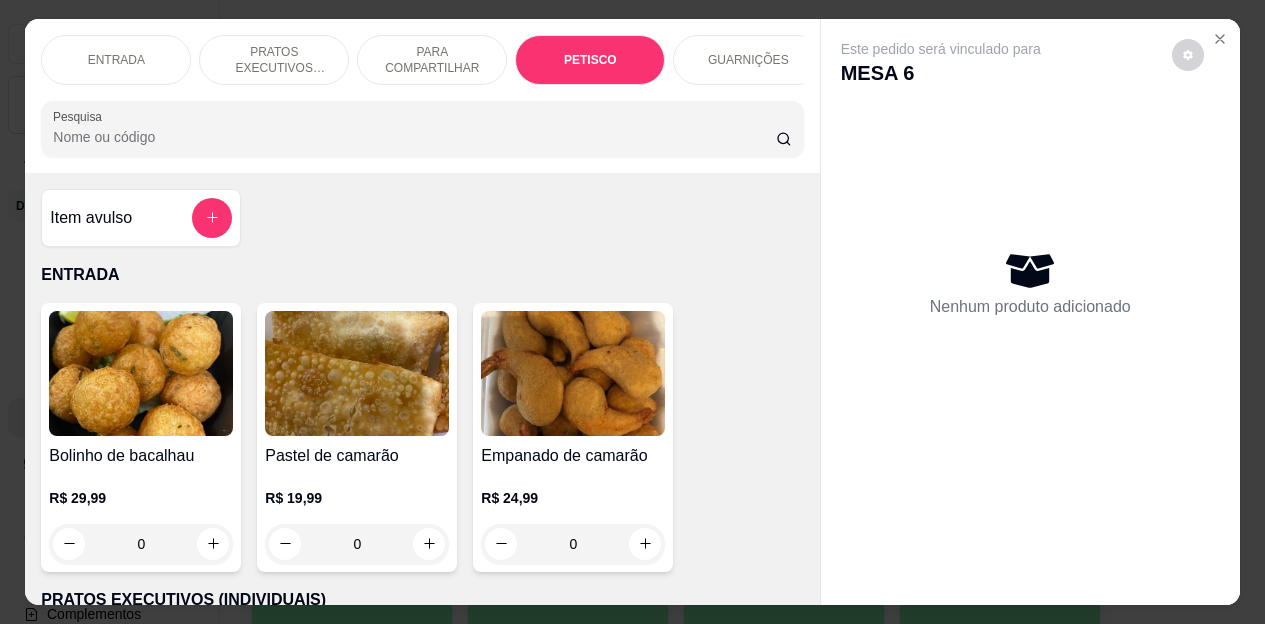 scroll, scrollTop: 2658, scrollLeft: 0, axis: vertical 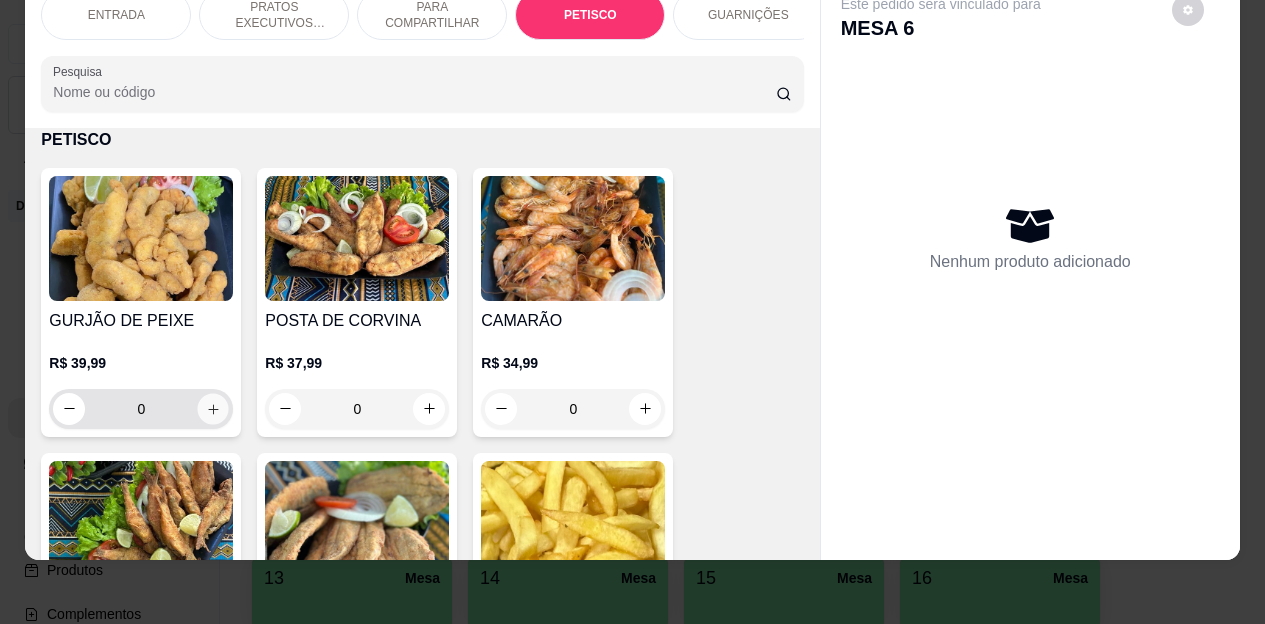 click 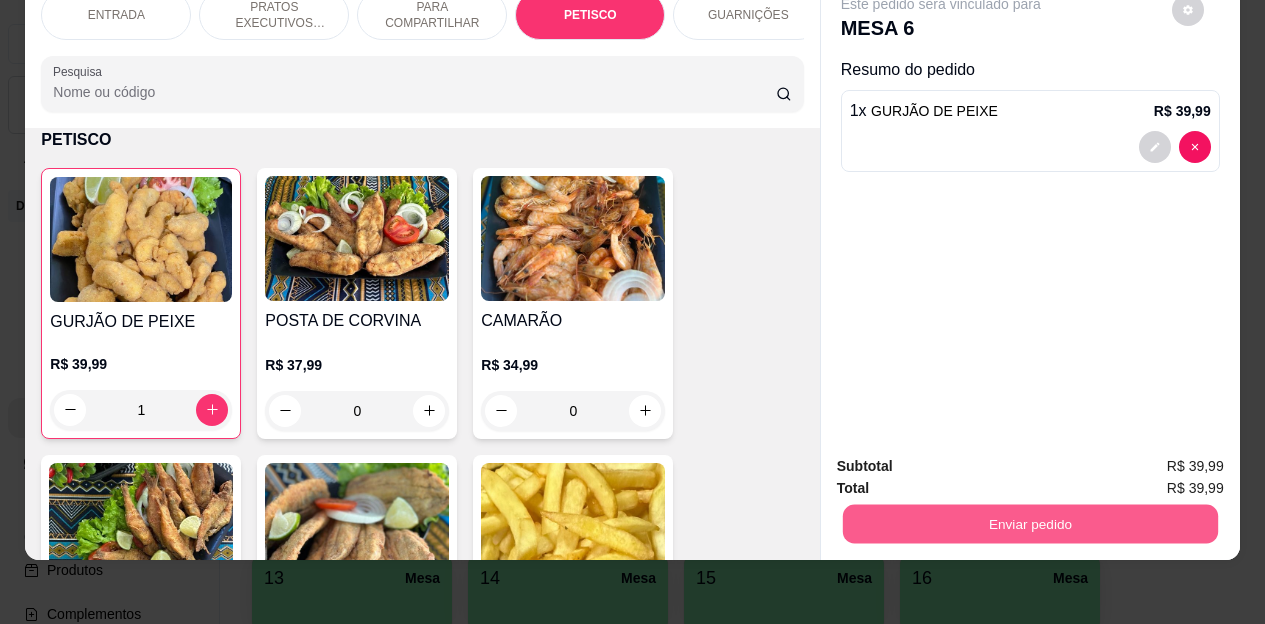 click on "Enviar pedido" at bounding box center (1029, 524) 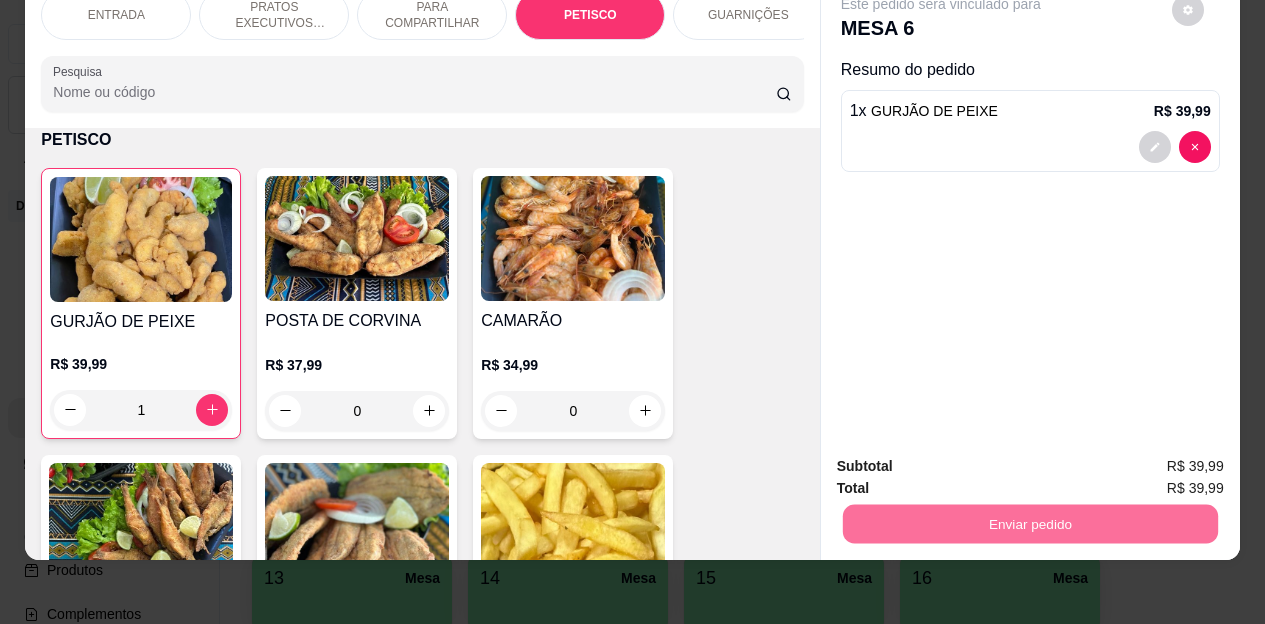 click on "Não registrar e enviar pedido" at bounding box center (964, 460) 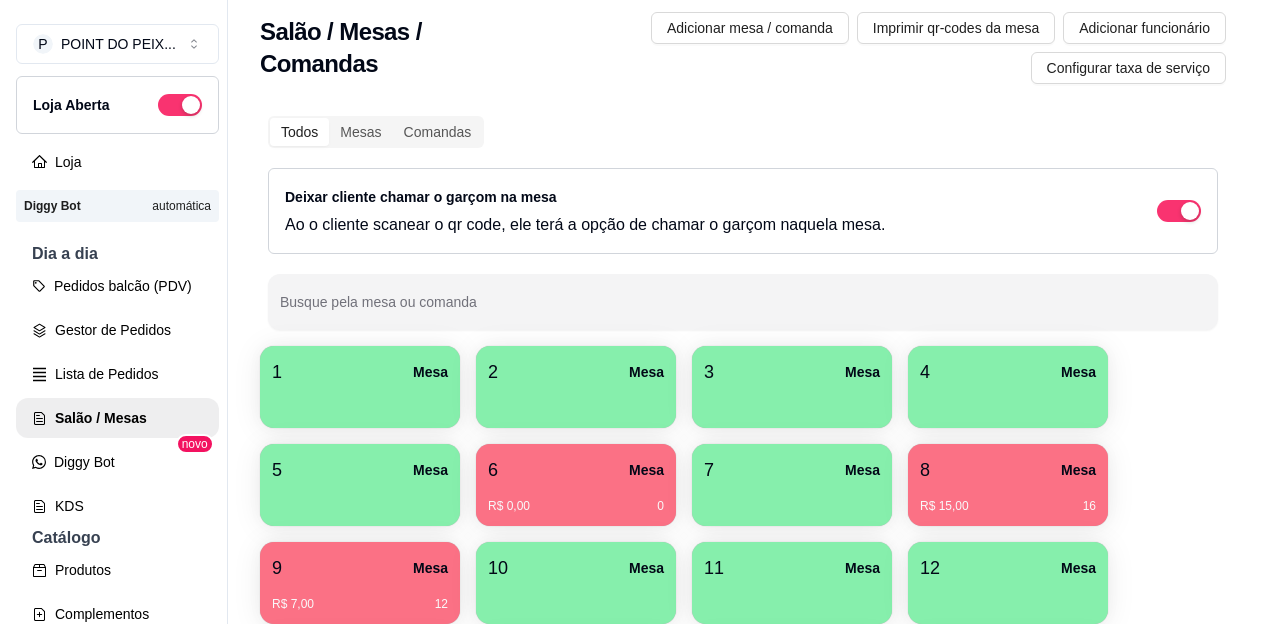 scroll, scrollTop: 0, scrollLeft: 0, axis: both 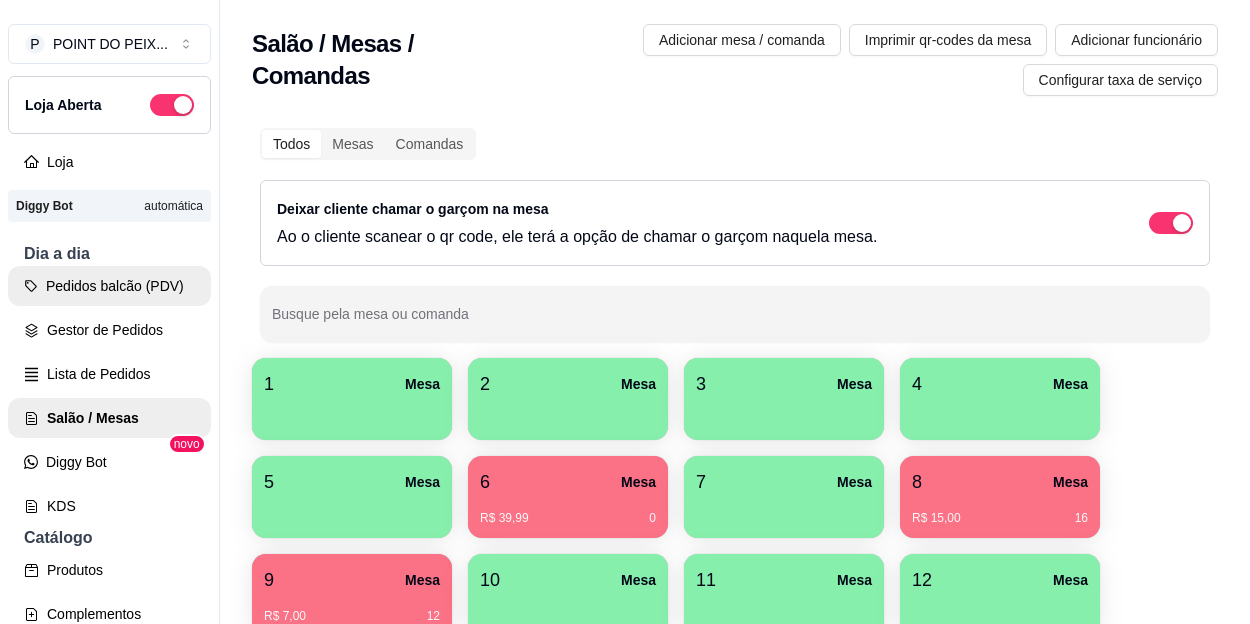click on "Pedidos balcão (PDV)" at bounding box center [109, 286] 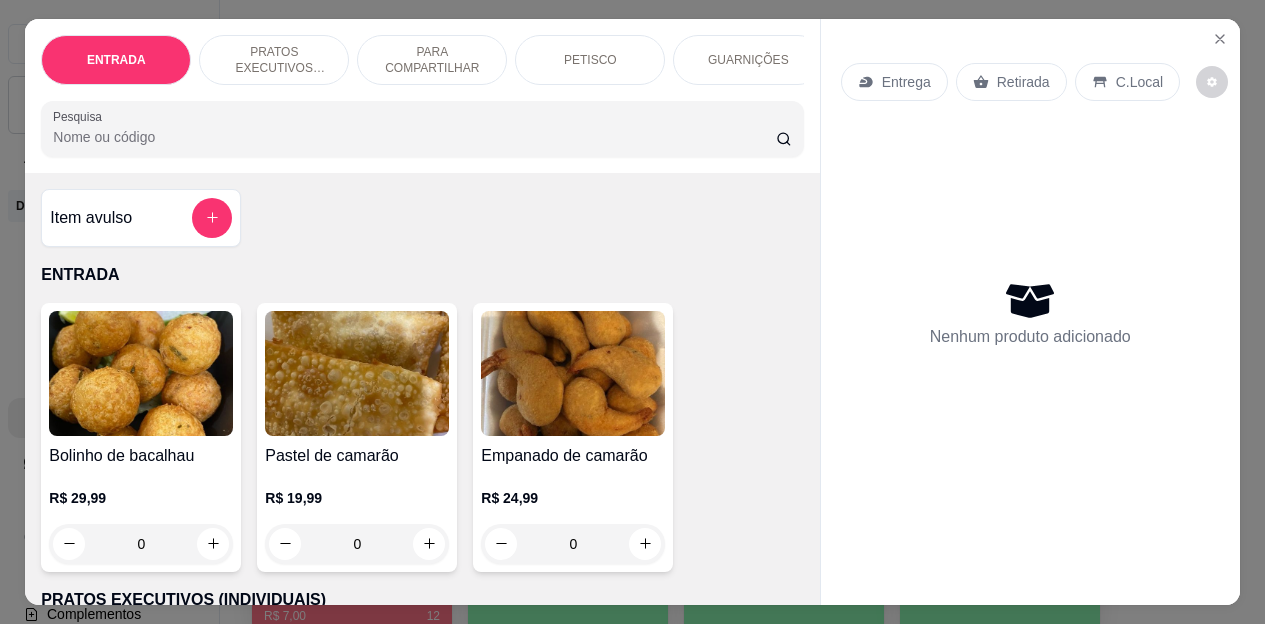 click on "Retirada" at bounding box center (1023, 82) 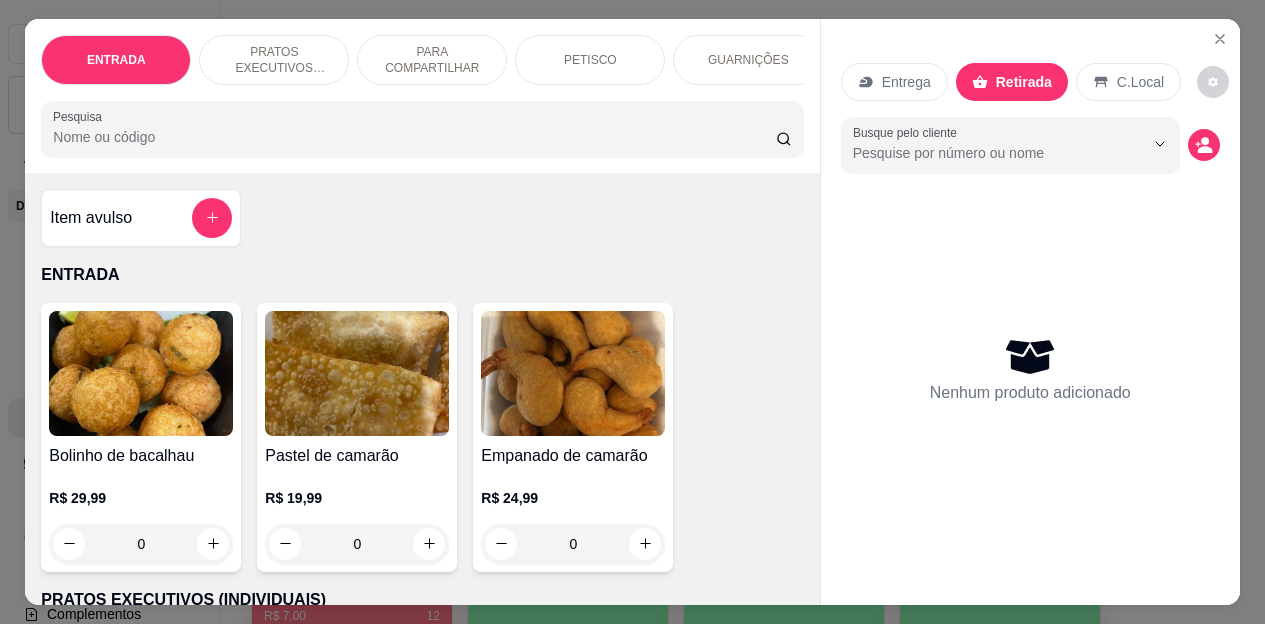 click on "PETISCO" at bounding box center (590, 60) 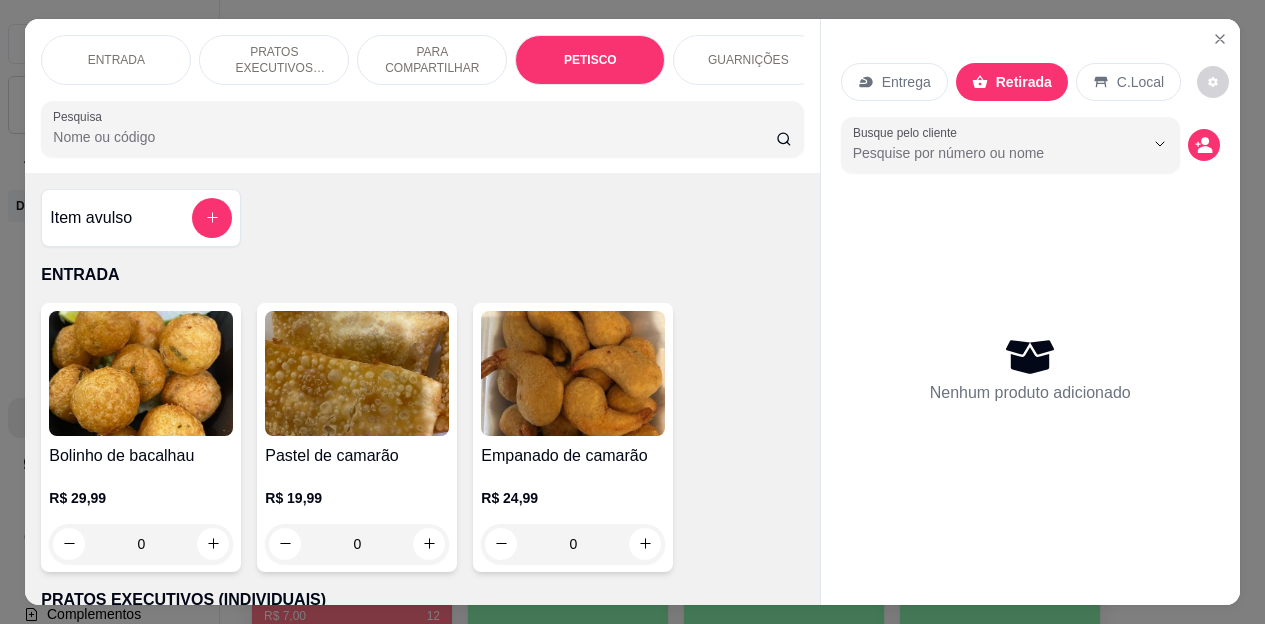 scroll, scrollTop: 2658, scrollLeft: 0, axis: vertical 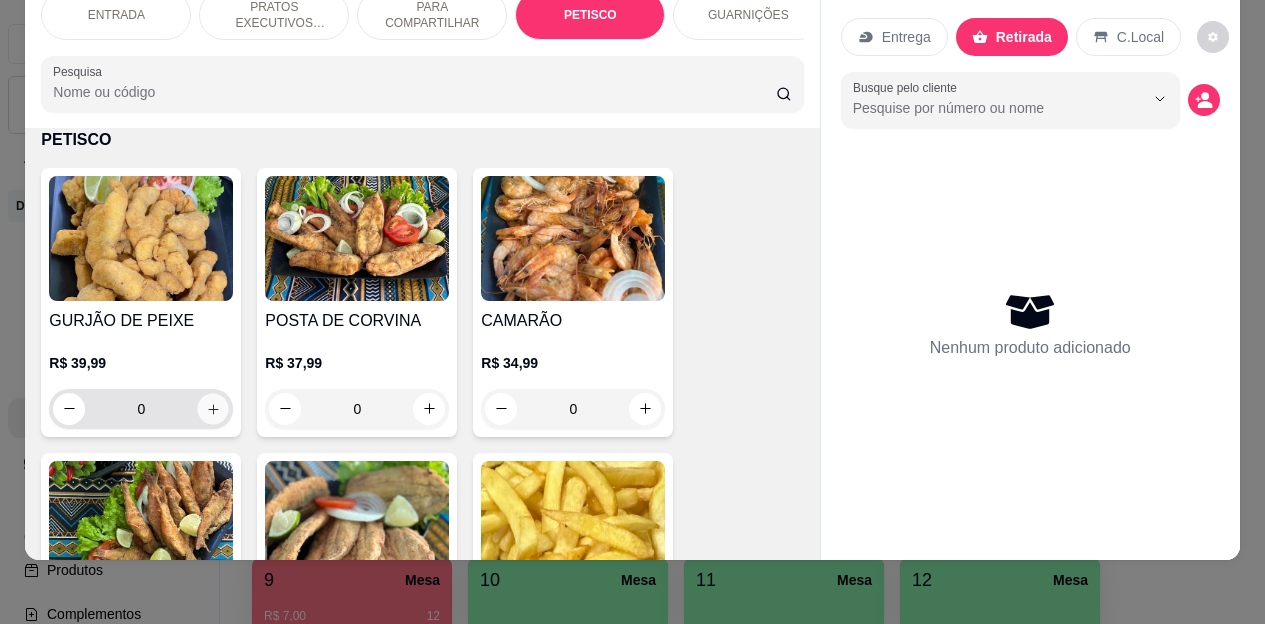 click at bounding box center (213, 408) 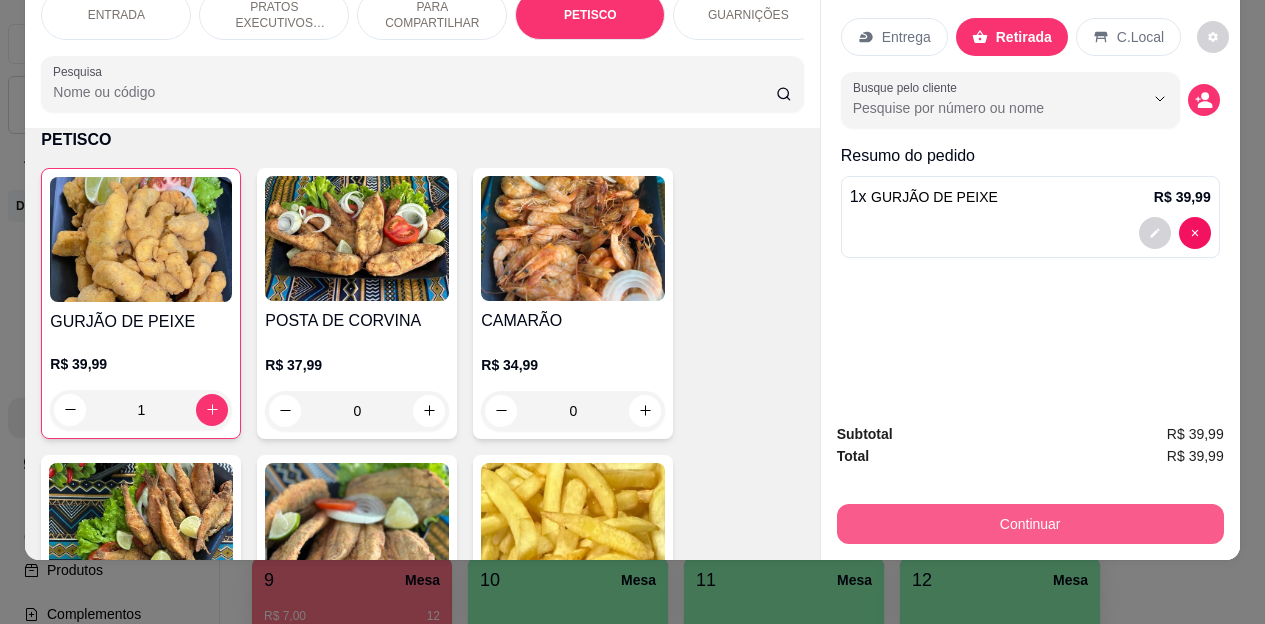 click on "Continuar" at bounding box center [1030, 524] 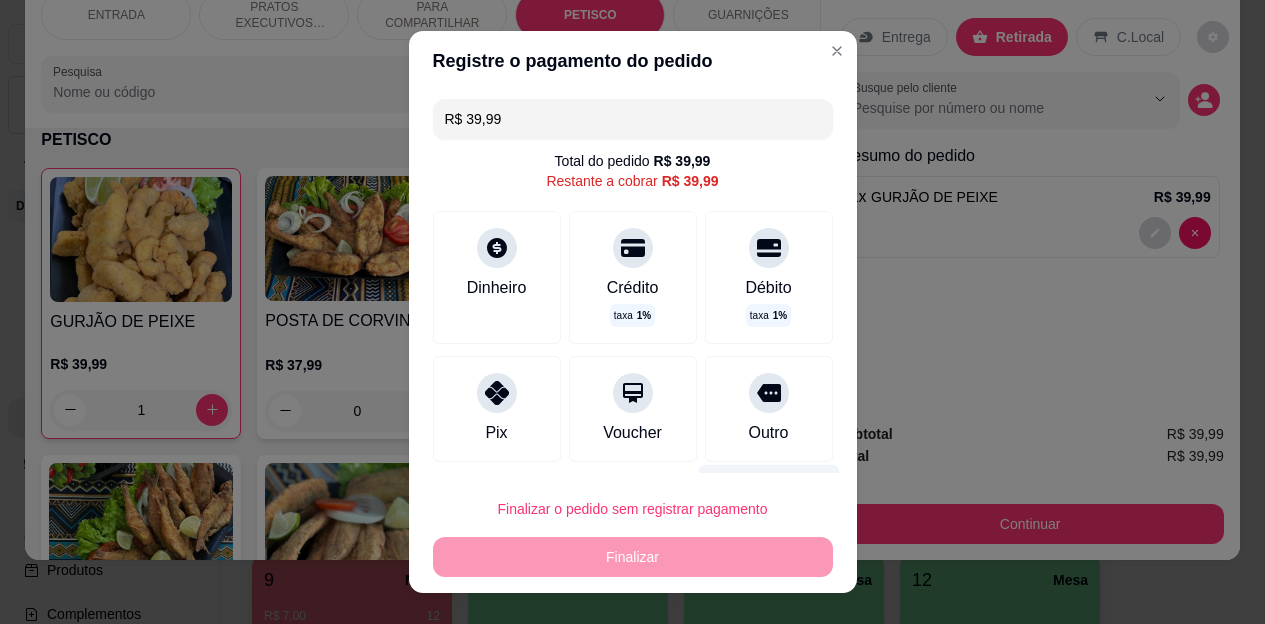 scroll, scrollTop: 115, scrollLeft: 0, axis: vertical 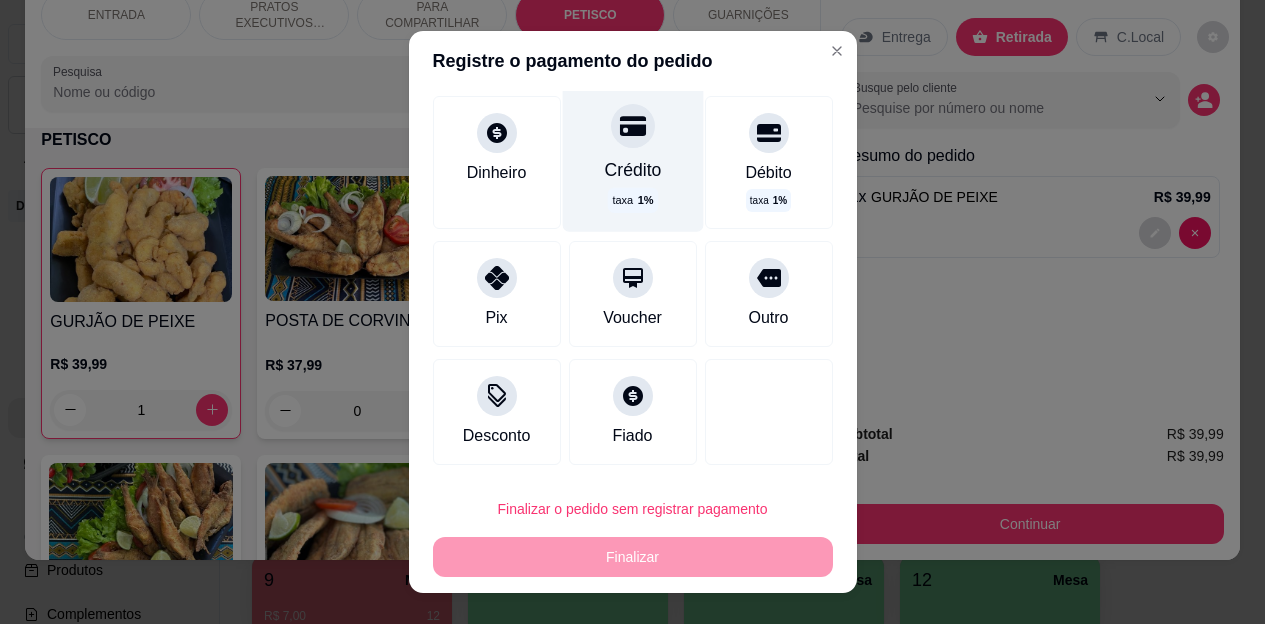 click on "Crédito taxa   1 %" at bounding box center (632, 159) 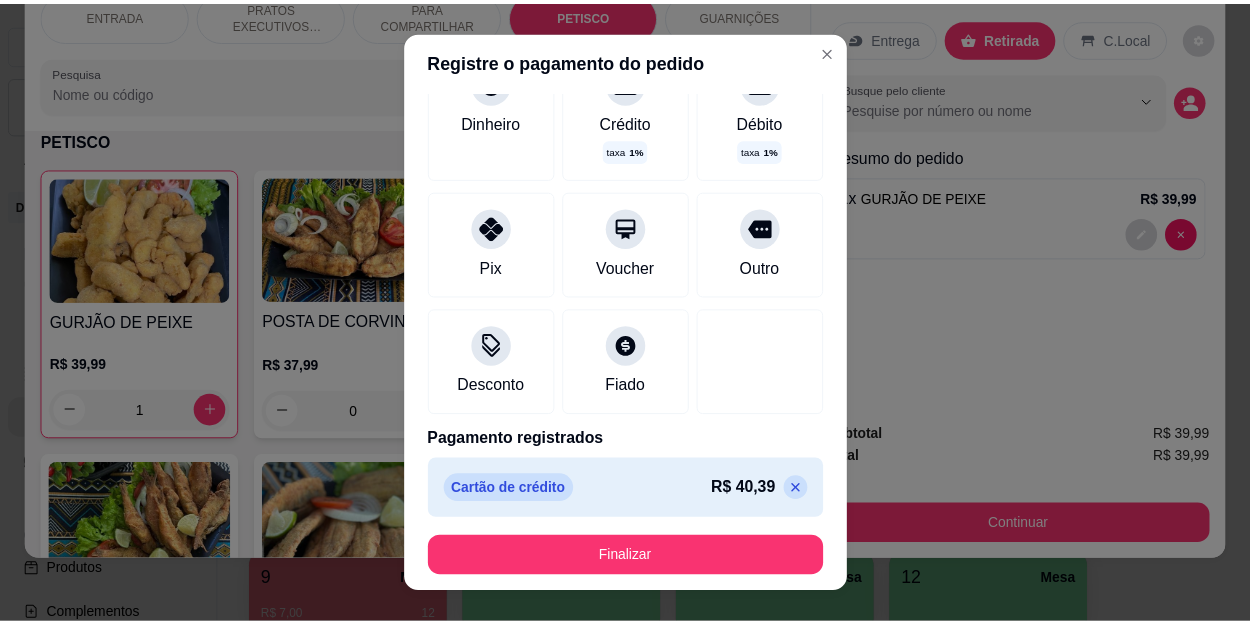 scroll, scrollTop: 151, scrollLeft: 0, axis: vertical 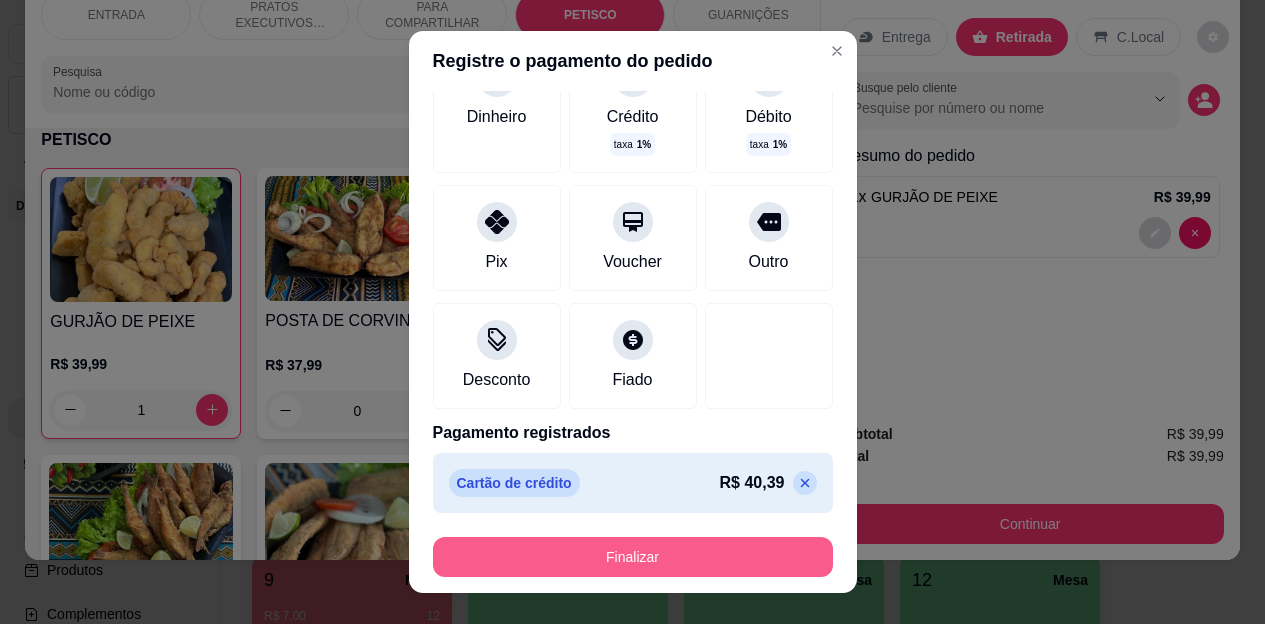 click on "Finalizar" at bounding box center (633, 557) 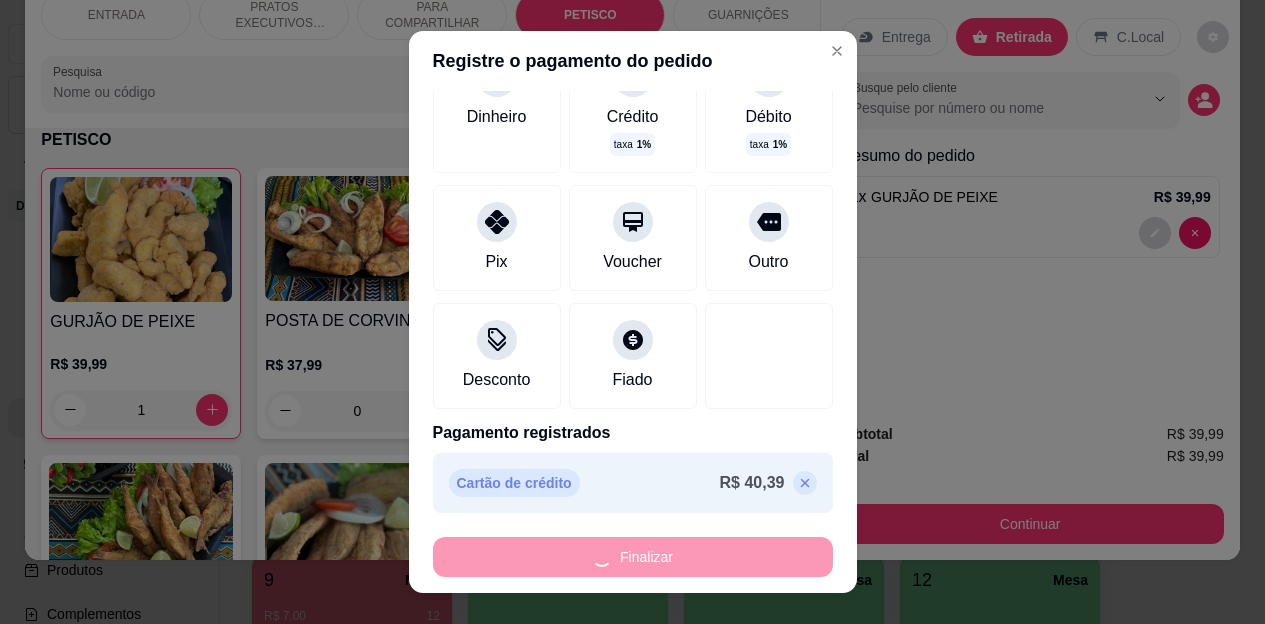 type on "0" 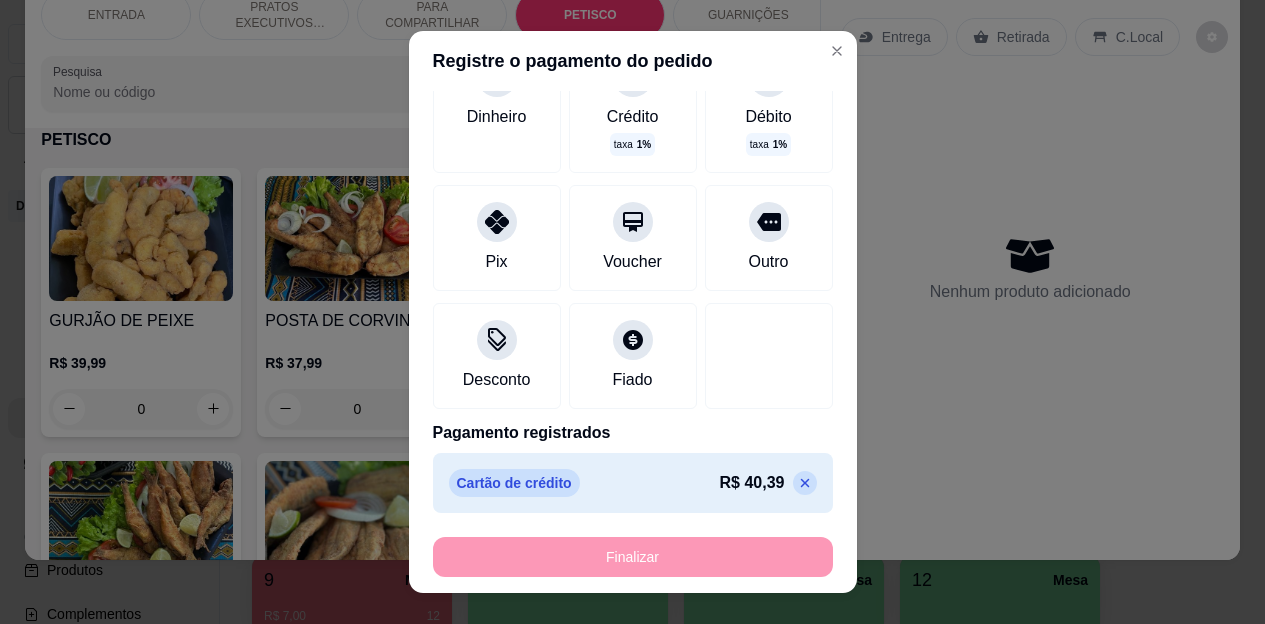 type on "-R$ 39,99" 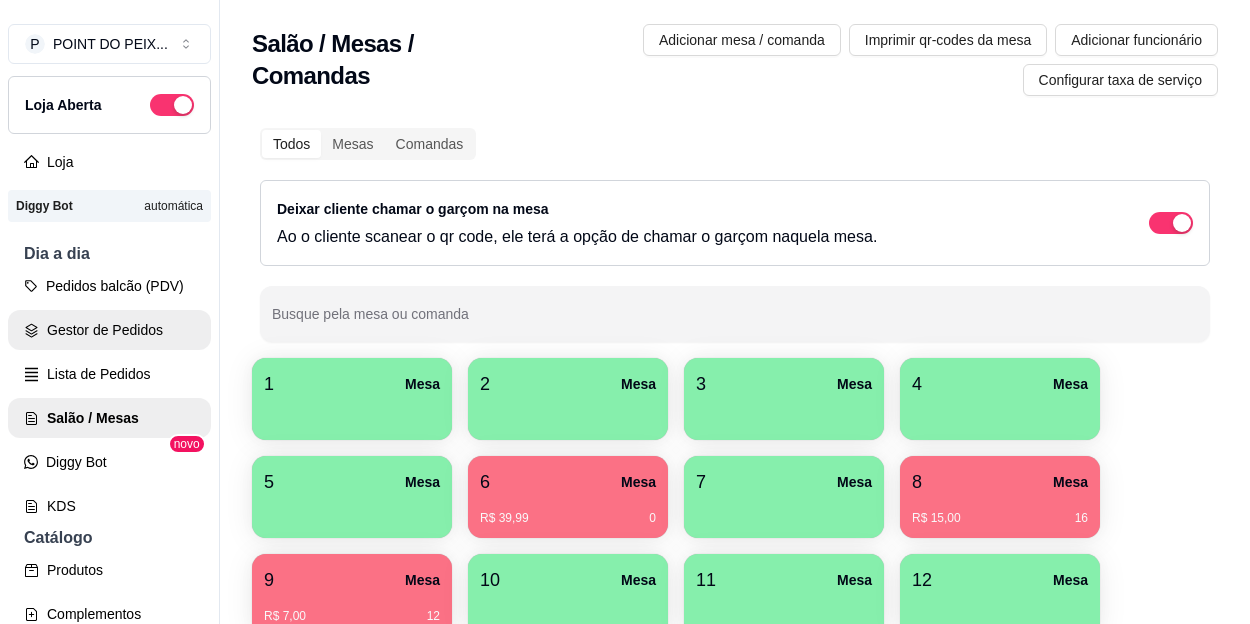 click on "Gestor de Pedidos" at bounding box center (109, 330) 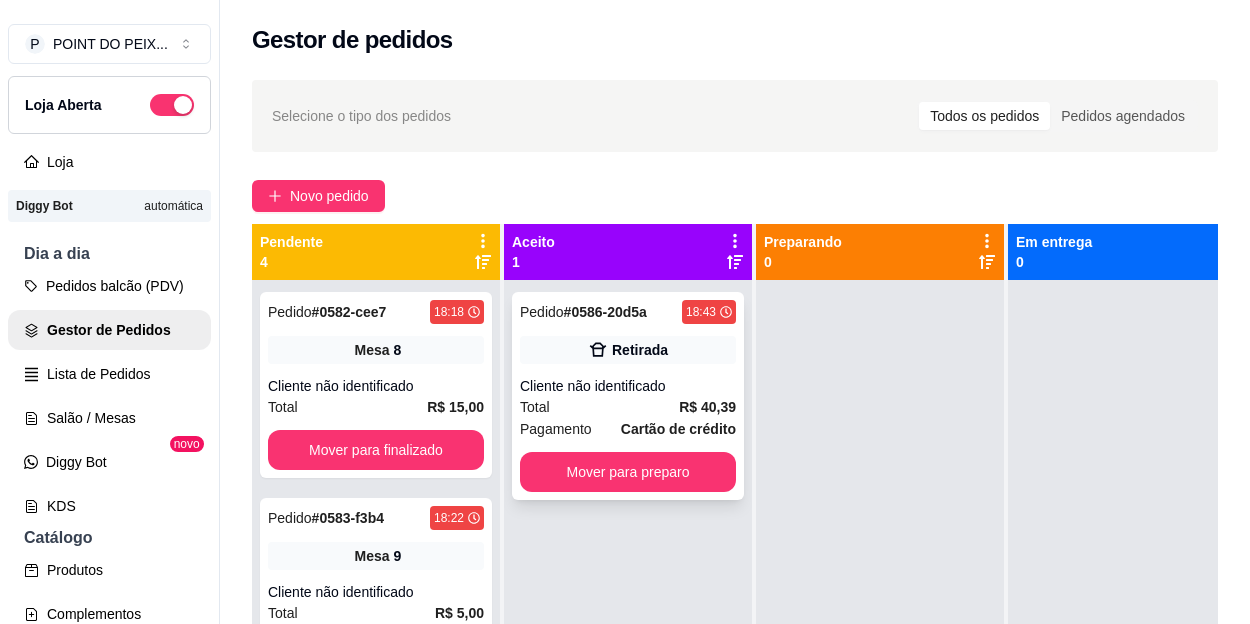 click on "Cliente não identificado" at bounding box center [628, 386] 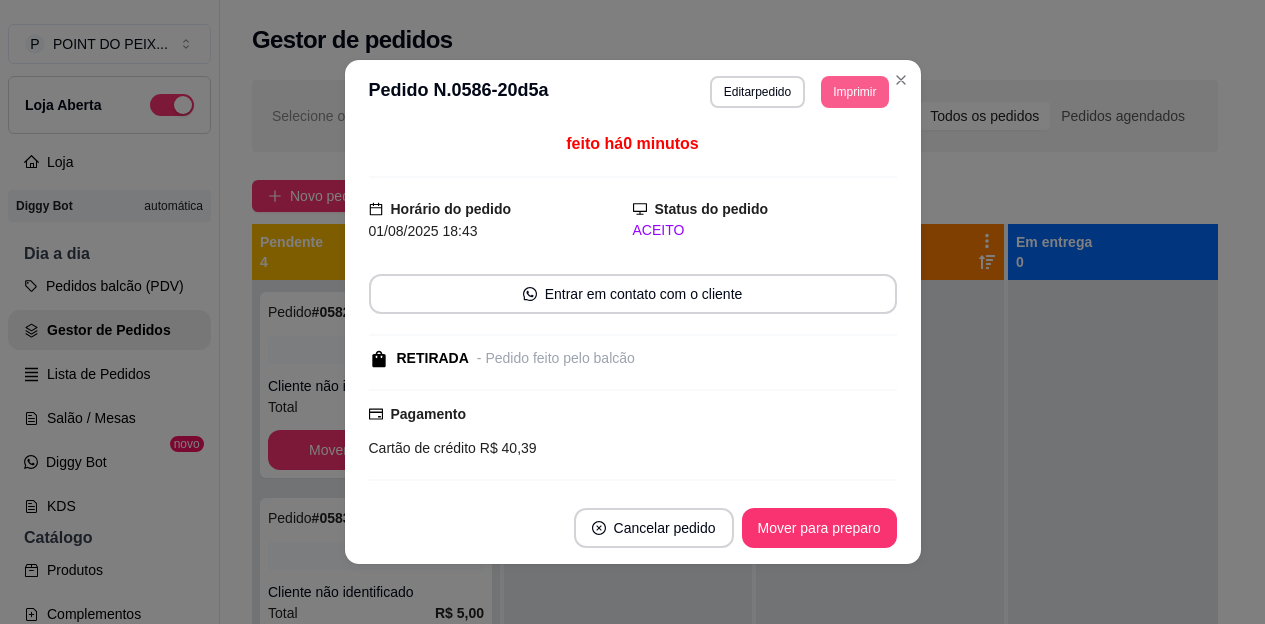click on "Imprimir" at bounding box center [854, 92] 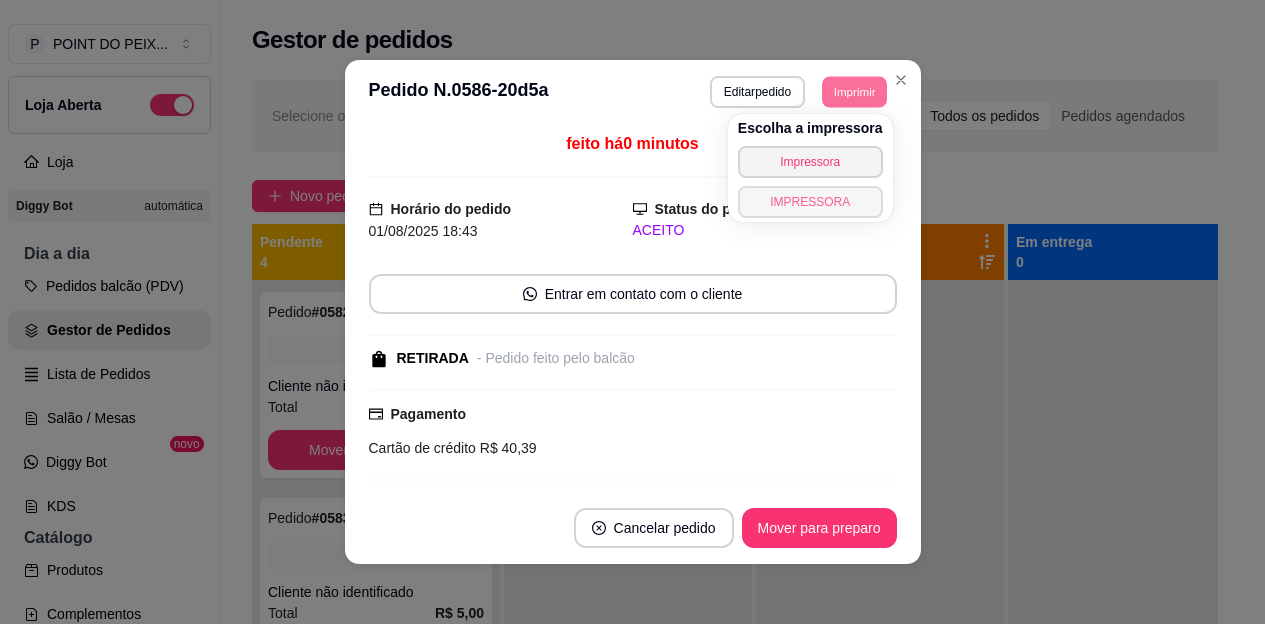 click on "IMPRESSORA" at bounding box center [810, 202] 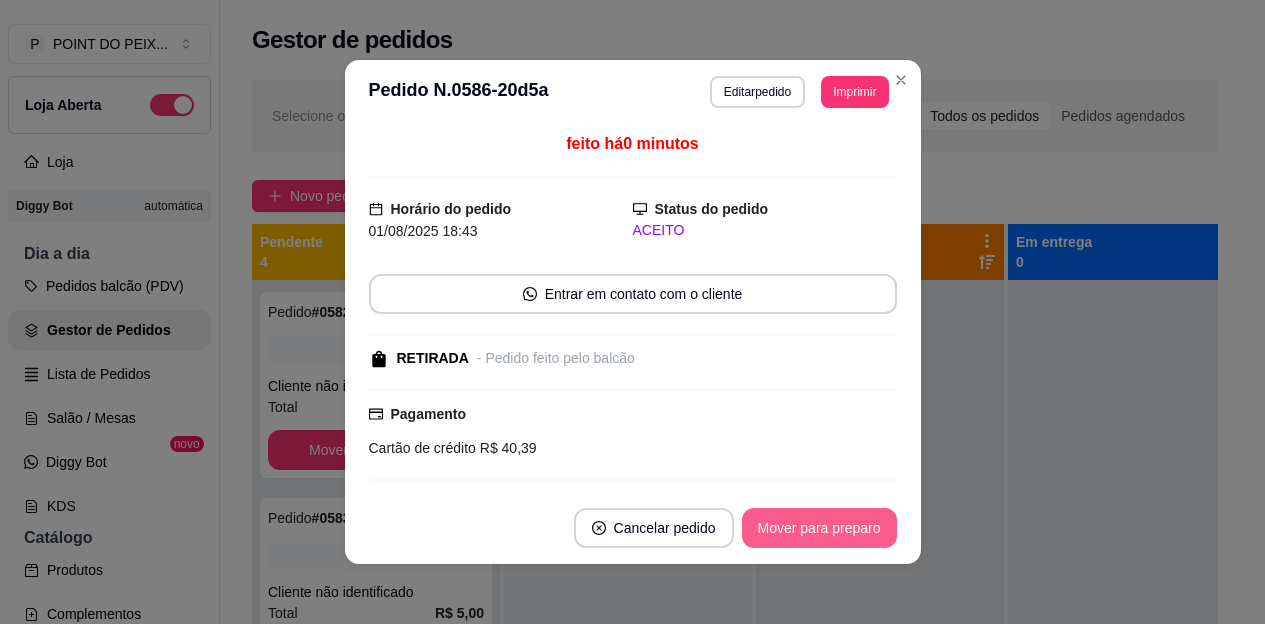 click on "Mover para preparo" at bounding box center [819, 528] 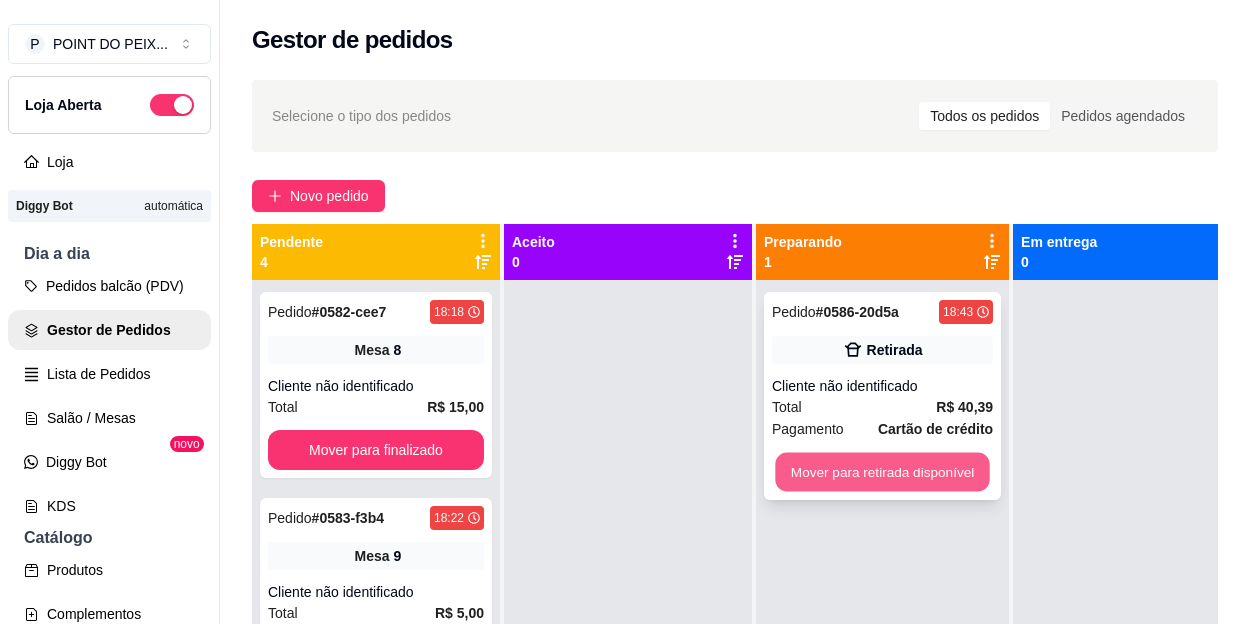 click on "Mover para retirada disponível" at bounding box center [882, 472] 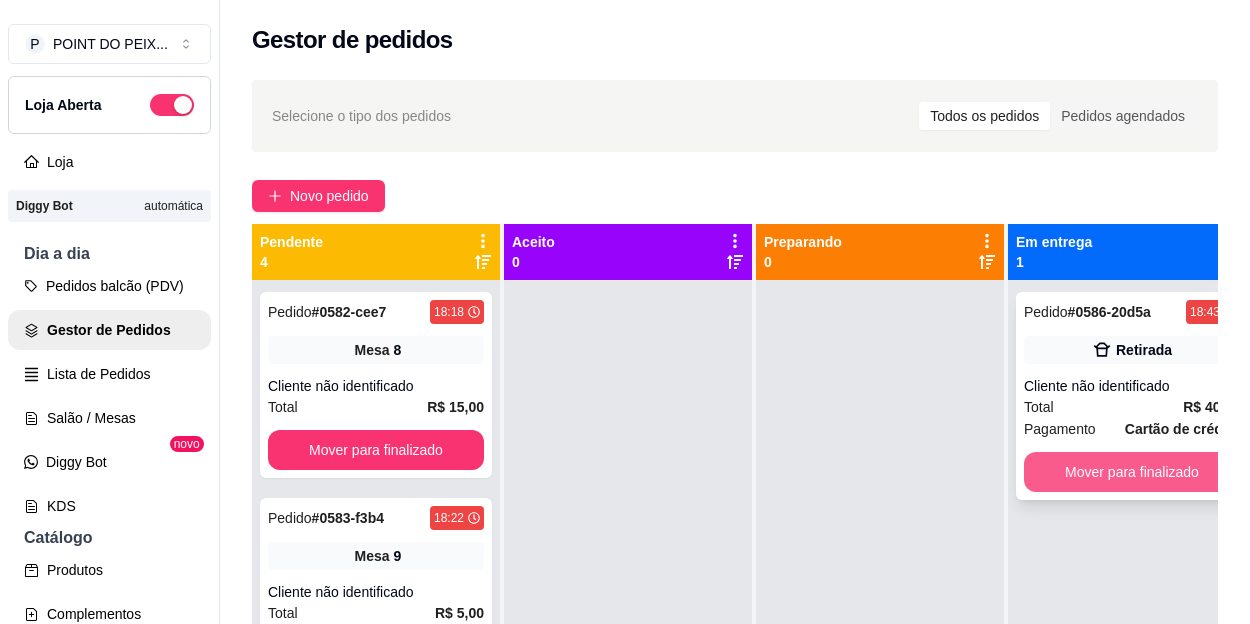 click on "Mover para finalizado" at bounding box center (1132, 472) 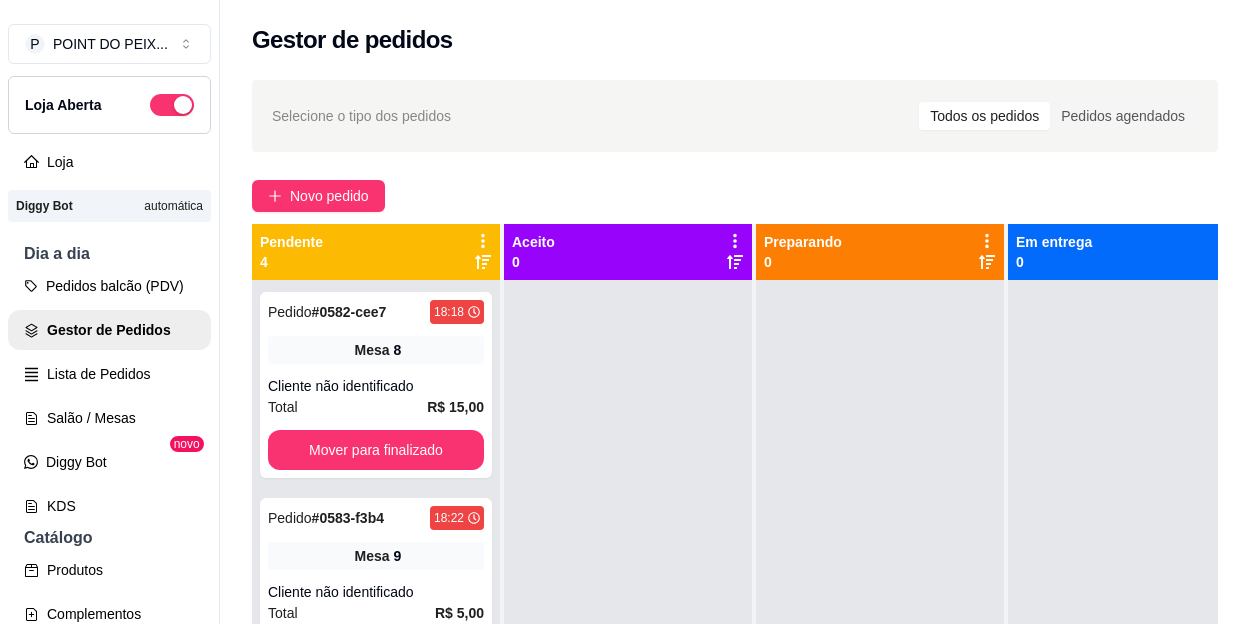 click on "Selecione o tipo dos pedidos Todos os pedidos Pedidos agendados" at bounding box center (735, 116) 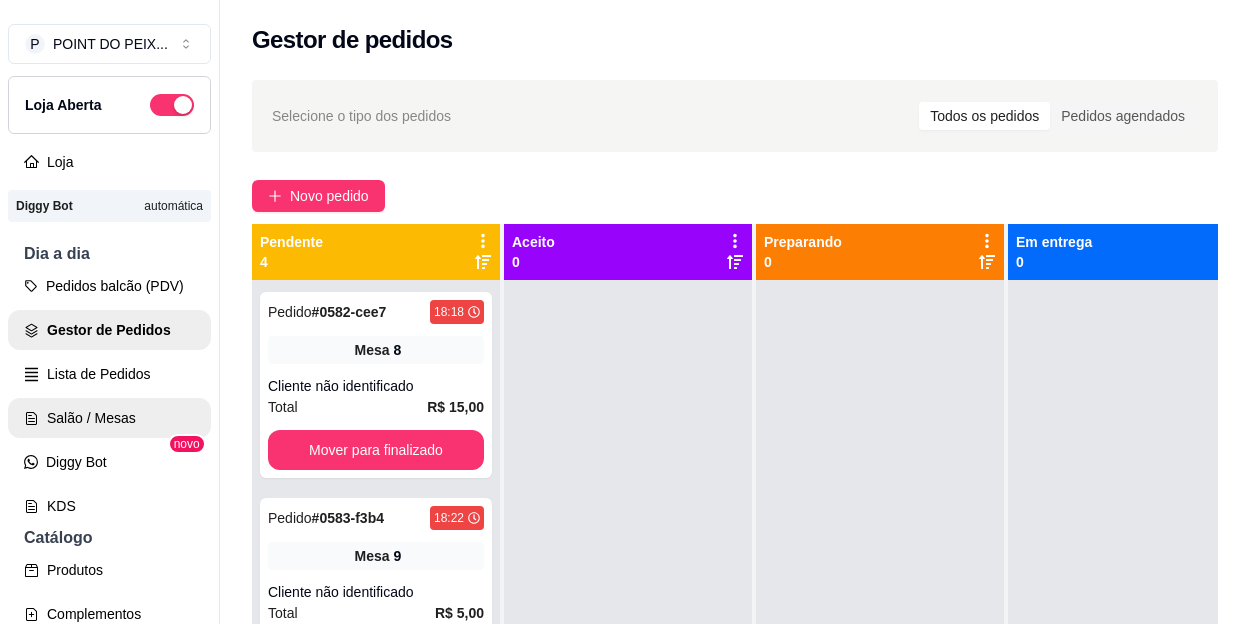 click on "Salão / Mesas" at bounding box center (109, 418) 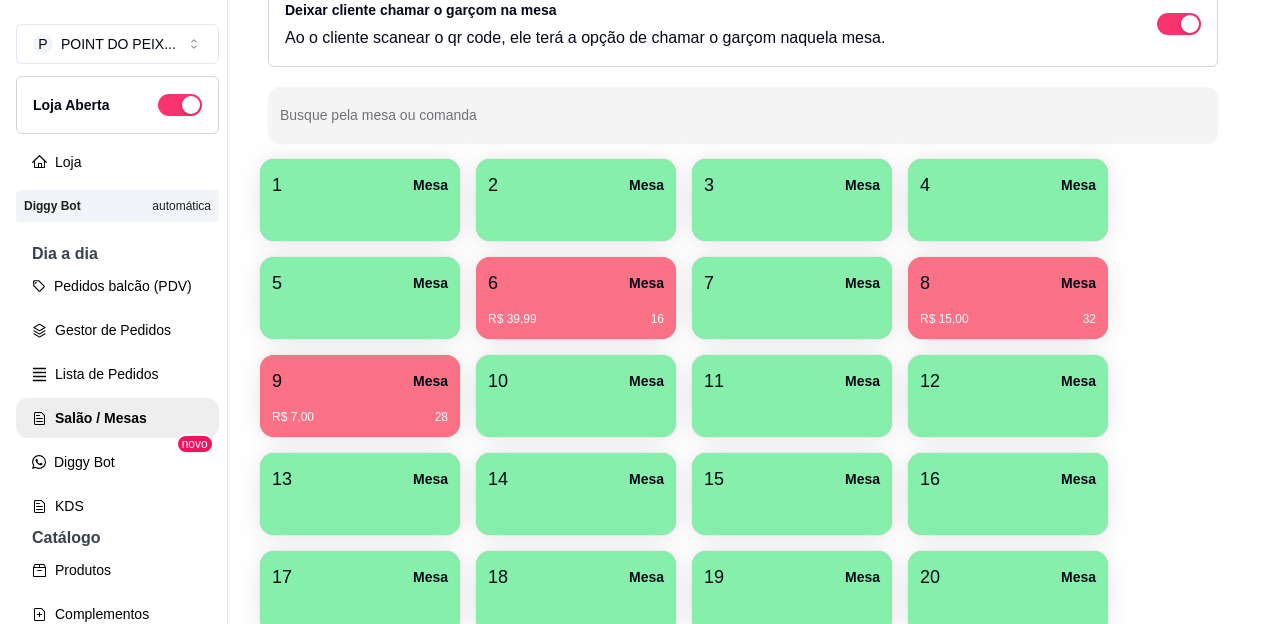 scroll, scrollTop: 200, scrollLeft: 0, axis: vertical 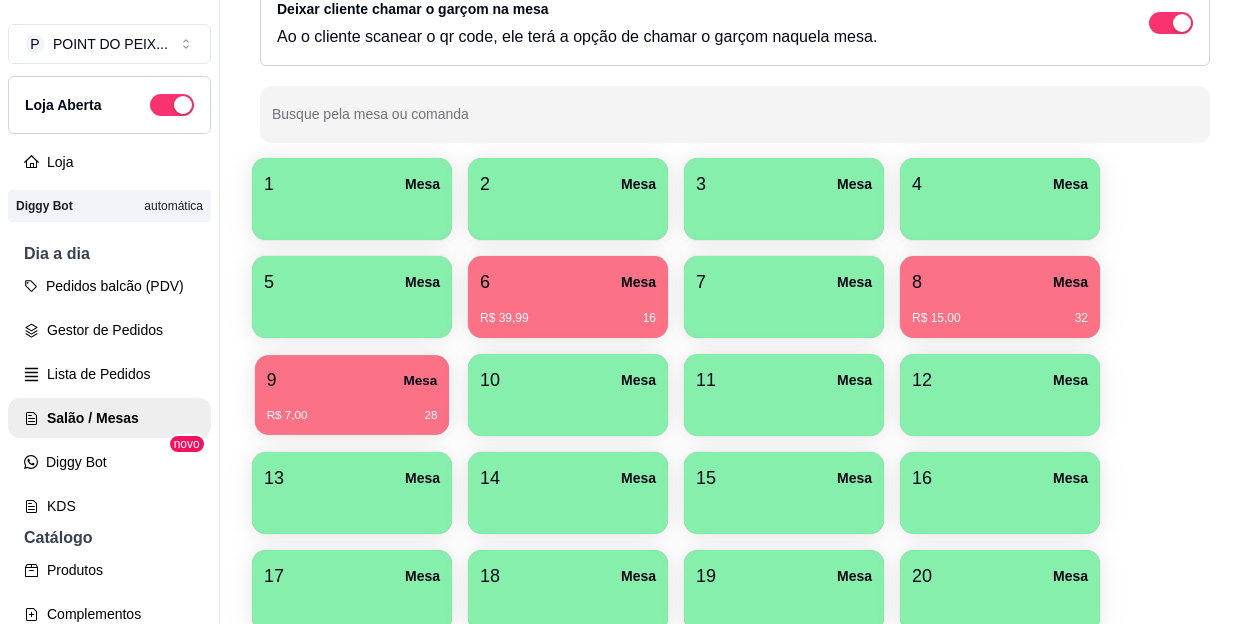 click on "R$ 7,00 28" at bounding box center [352, 416] 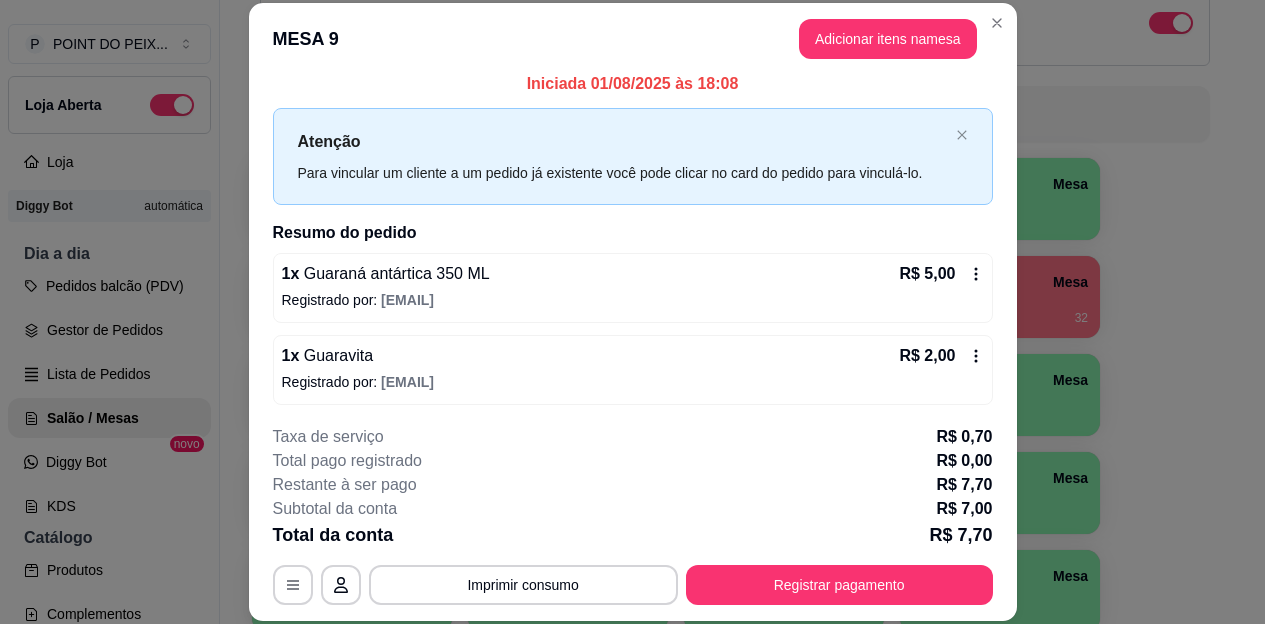 scroll, scrollTop: 15, scrollLeft: 0, axis: vertical 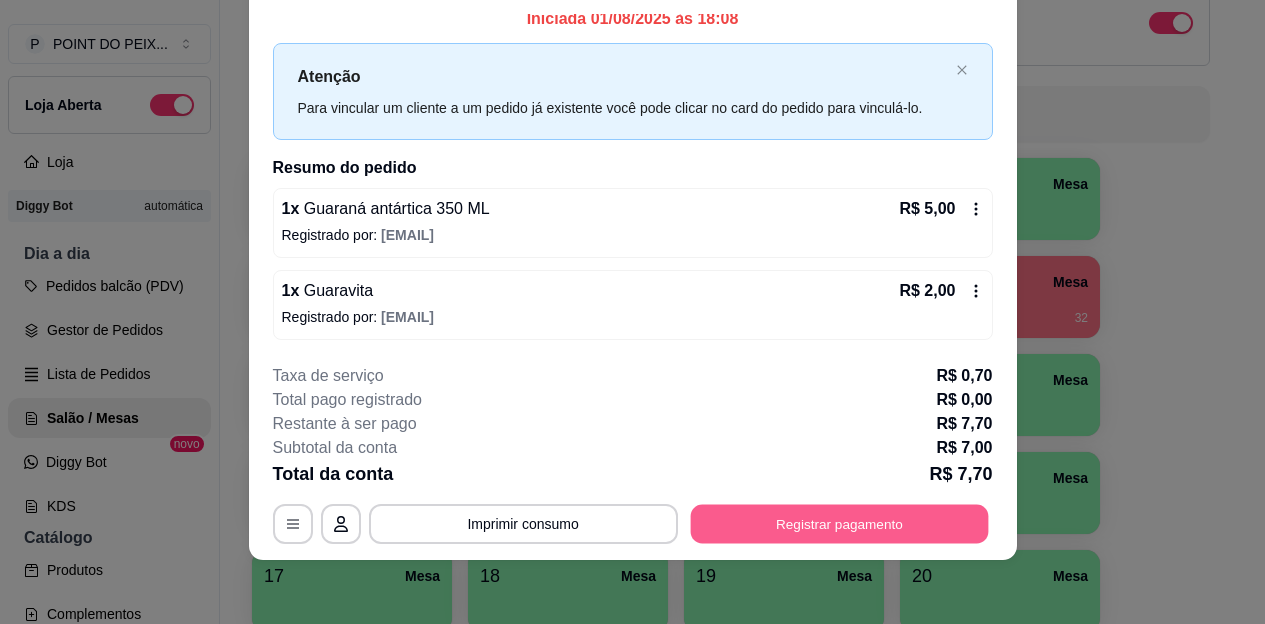 click on "Registrar pagamento" at bounding box center [839, 523] 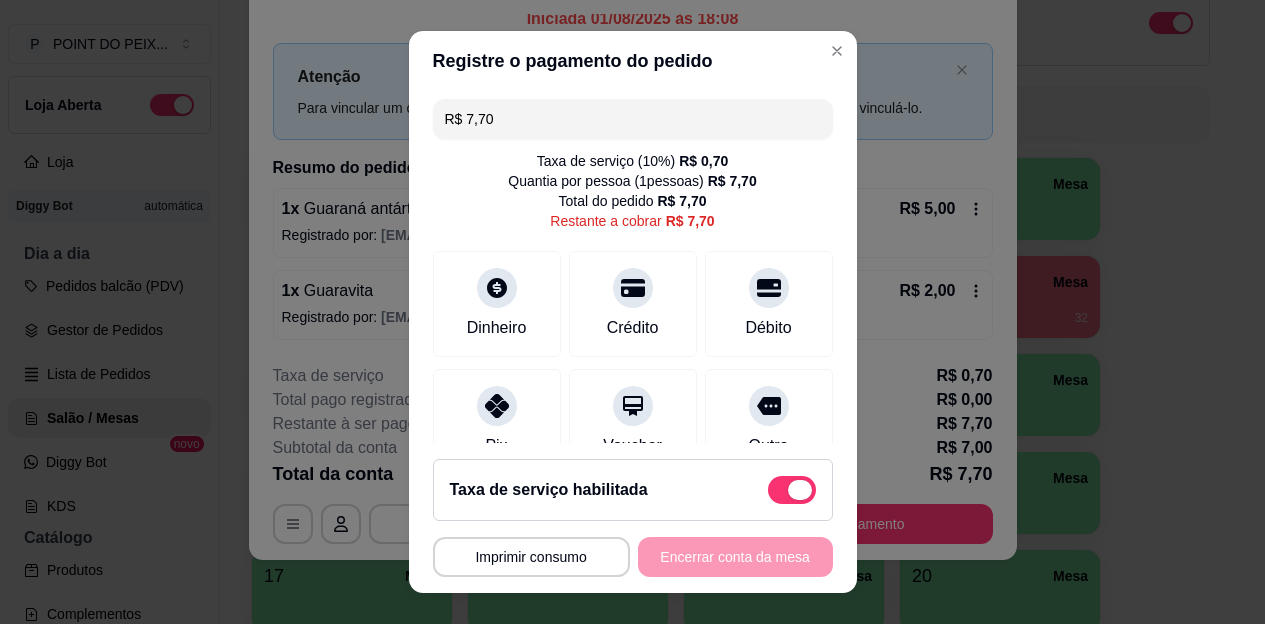 click at bounding box center [792, 490] 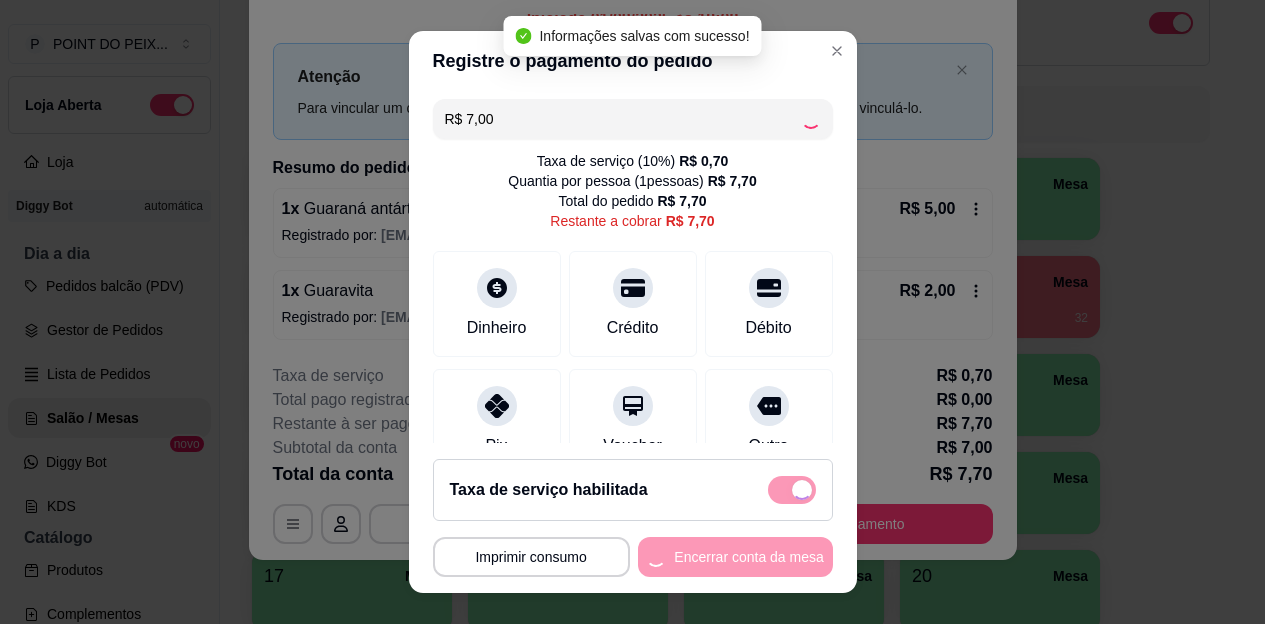 checkbox on "false" 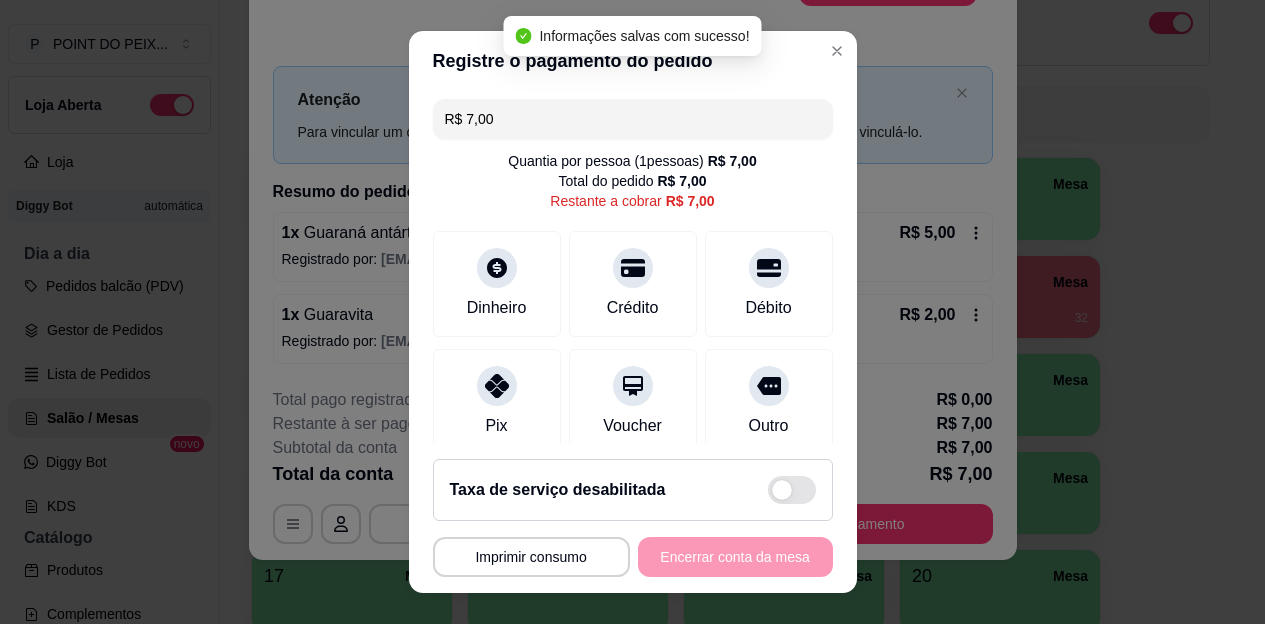 scroll, scrollTop: 0, scrollLeft: 0, axis: both 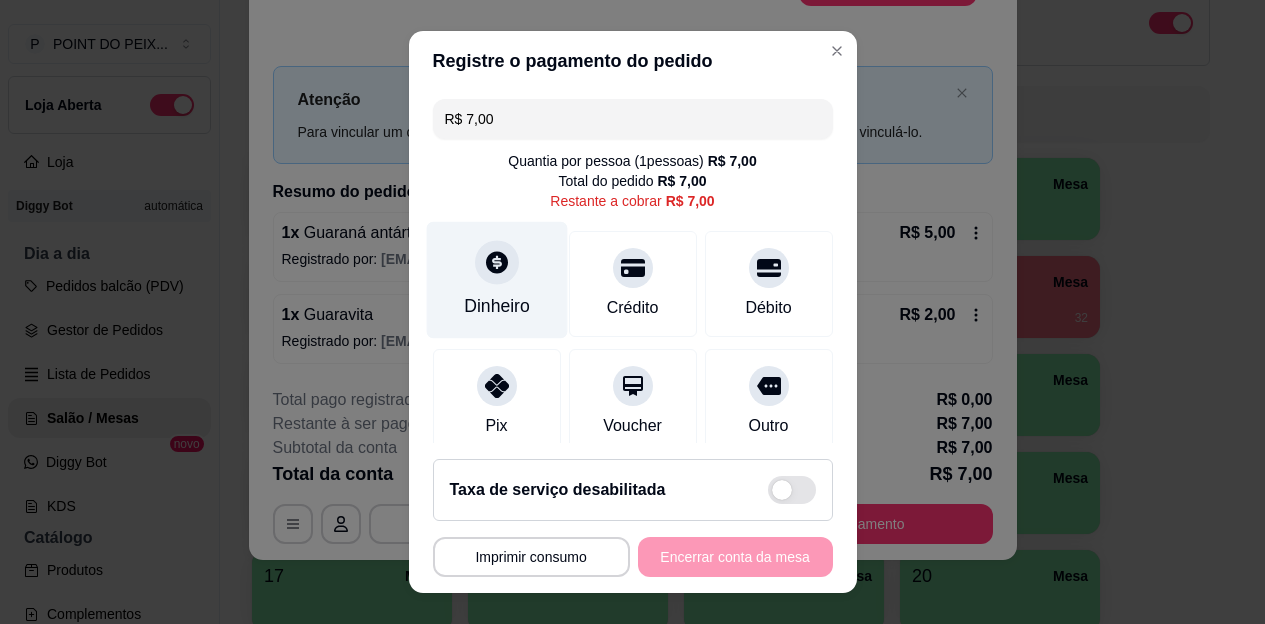 click 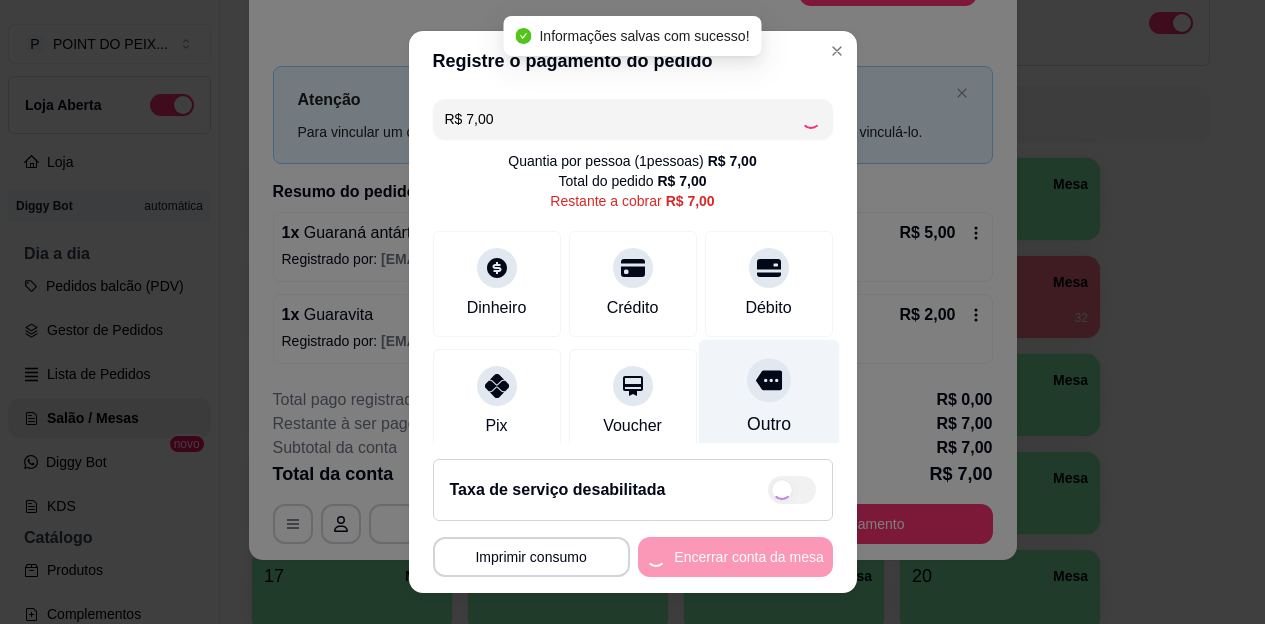 type on "R$ 0,00" 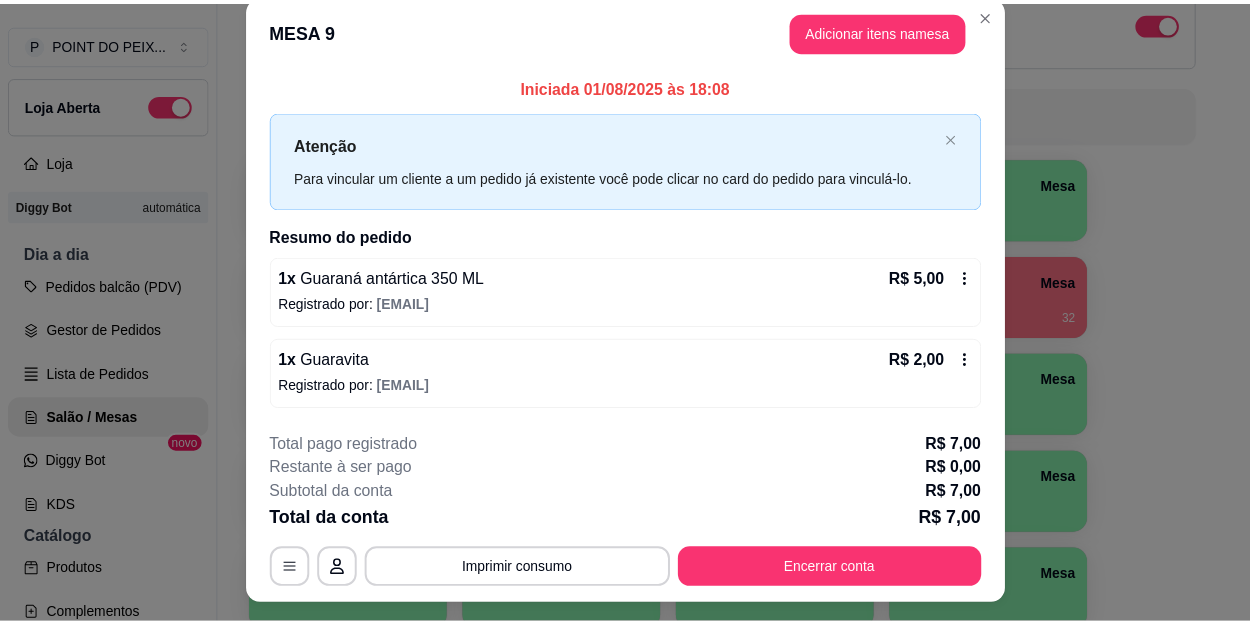 scroll, scrollTop: 0, scrollLeft: 0, axis: both 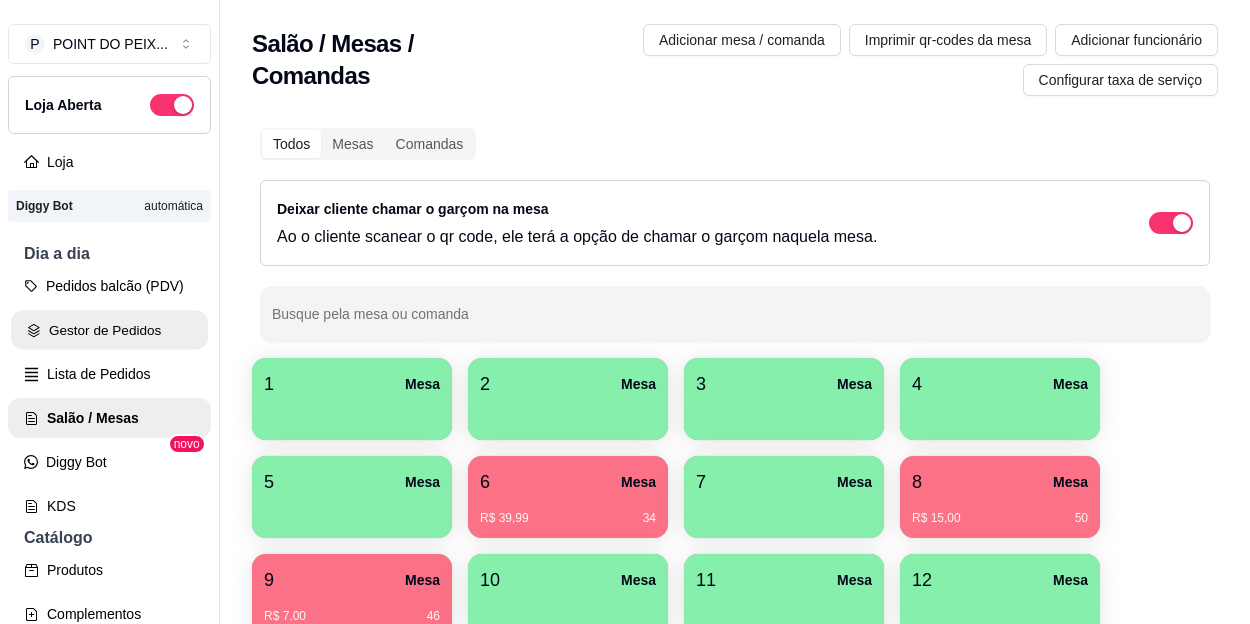 click on "Gestor de Pedidos" at bounding box center [109, 330] 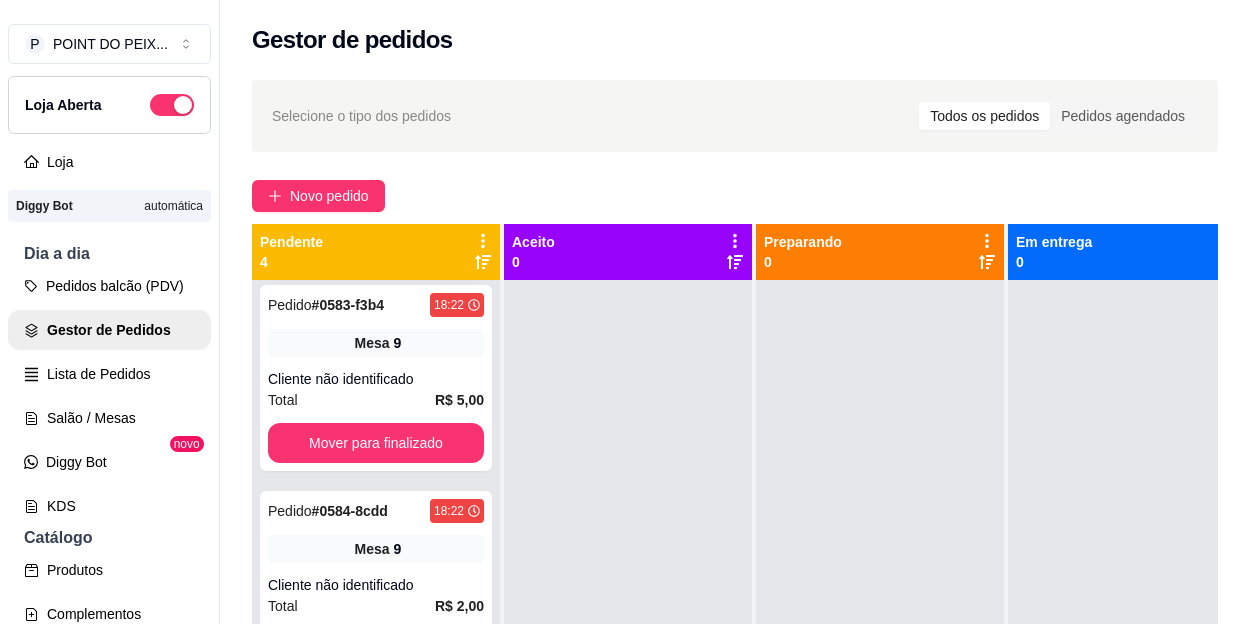scroll, scrollTop: 220, scrollLeft: 0, axis: vertical 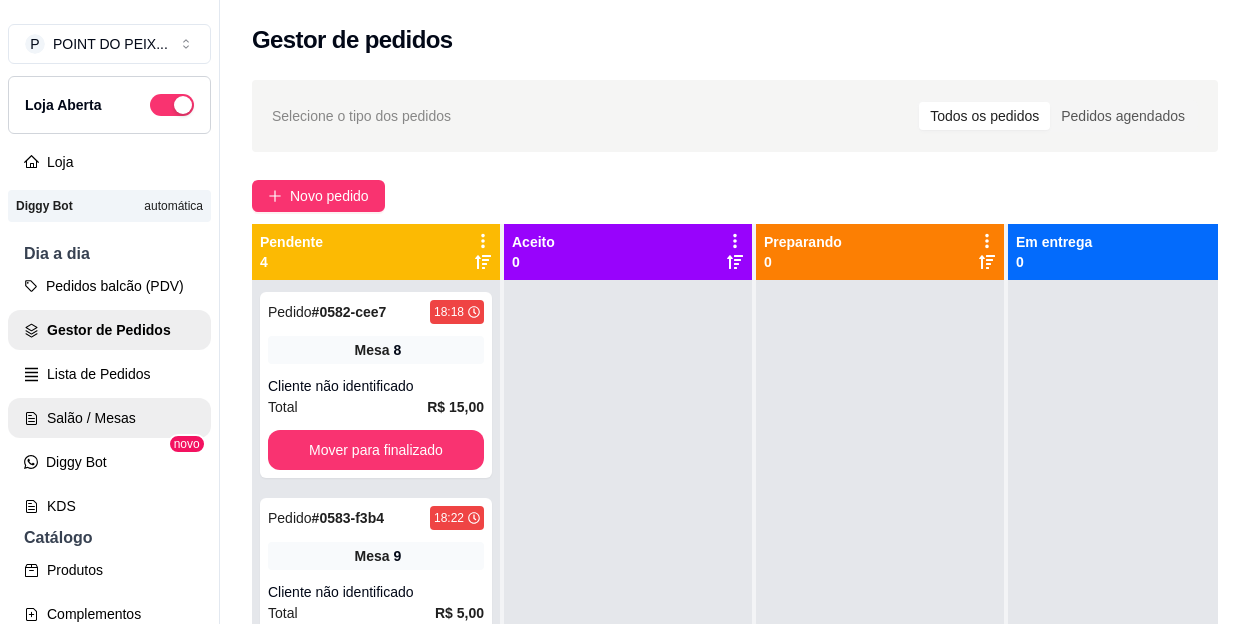 click on "Salão / Mesas" at bounding box center (109, 418) 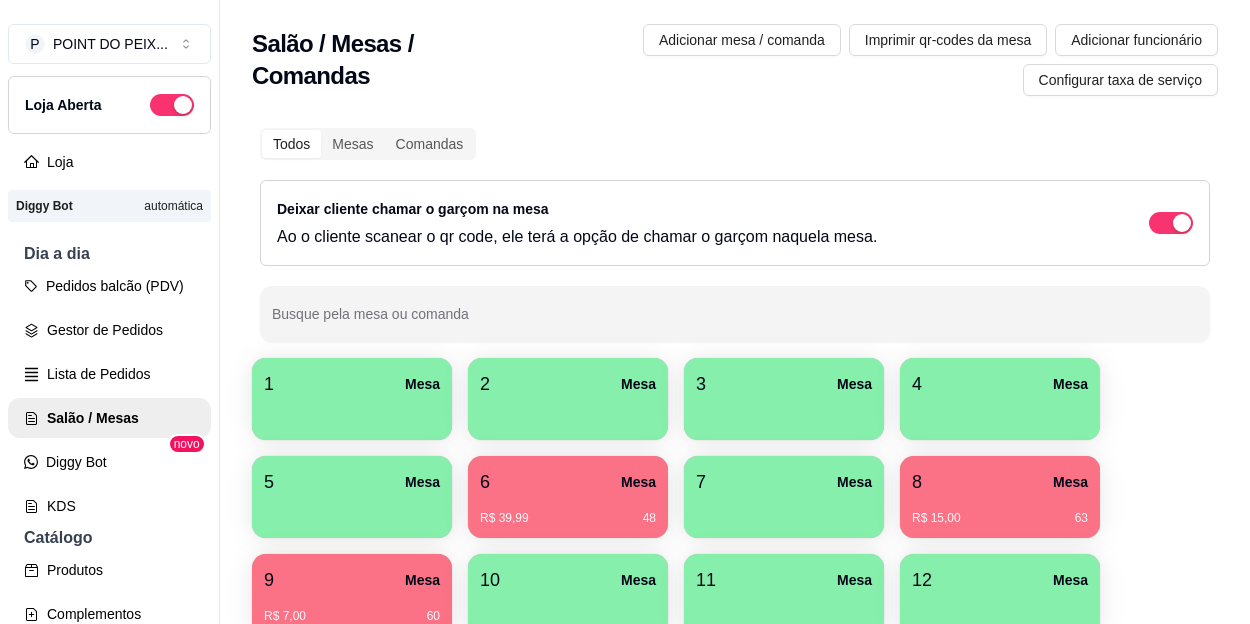 click on "8 Mesa" at bounding box center (1000, 482) 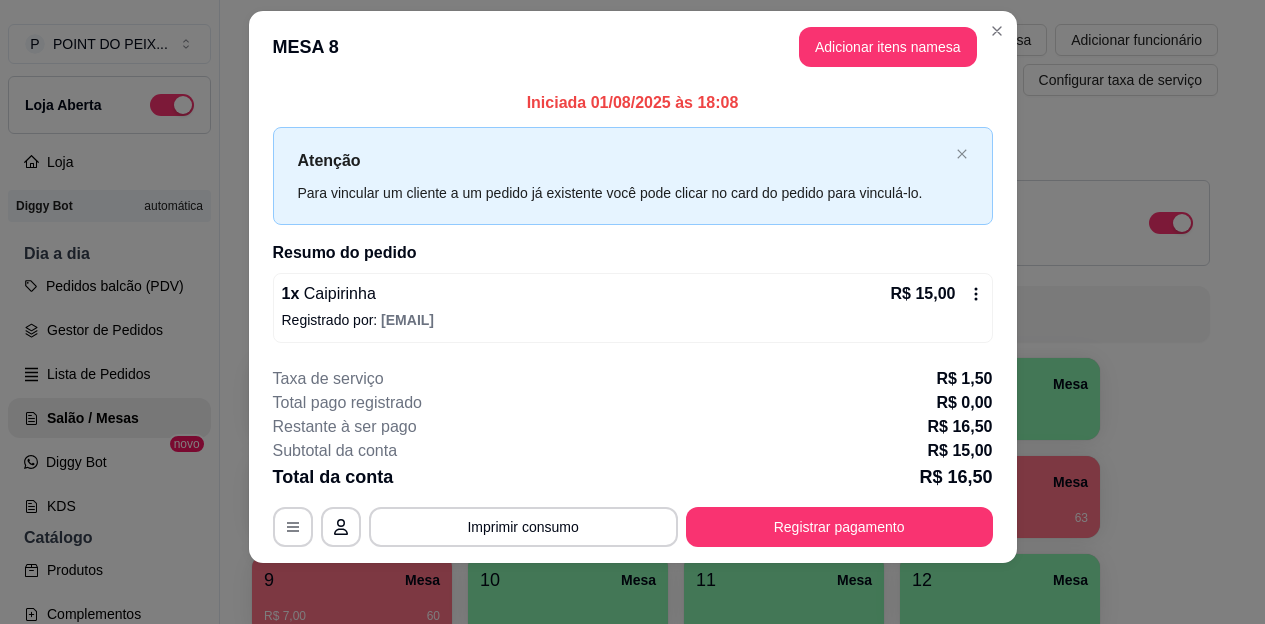 scroll, scrollTop: 28, scrollLeft: 0, axis: vertical 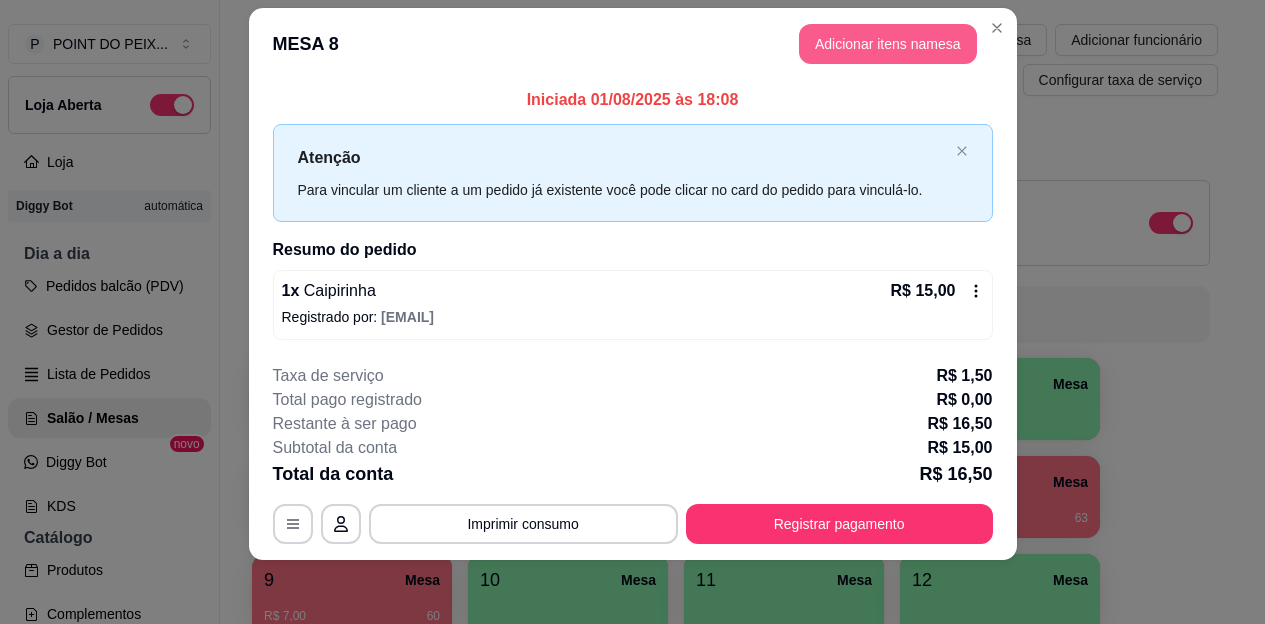 click on "Adicionar itens na  mesa" at bounding box center [888, 44] 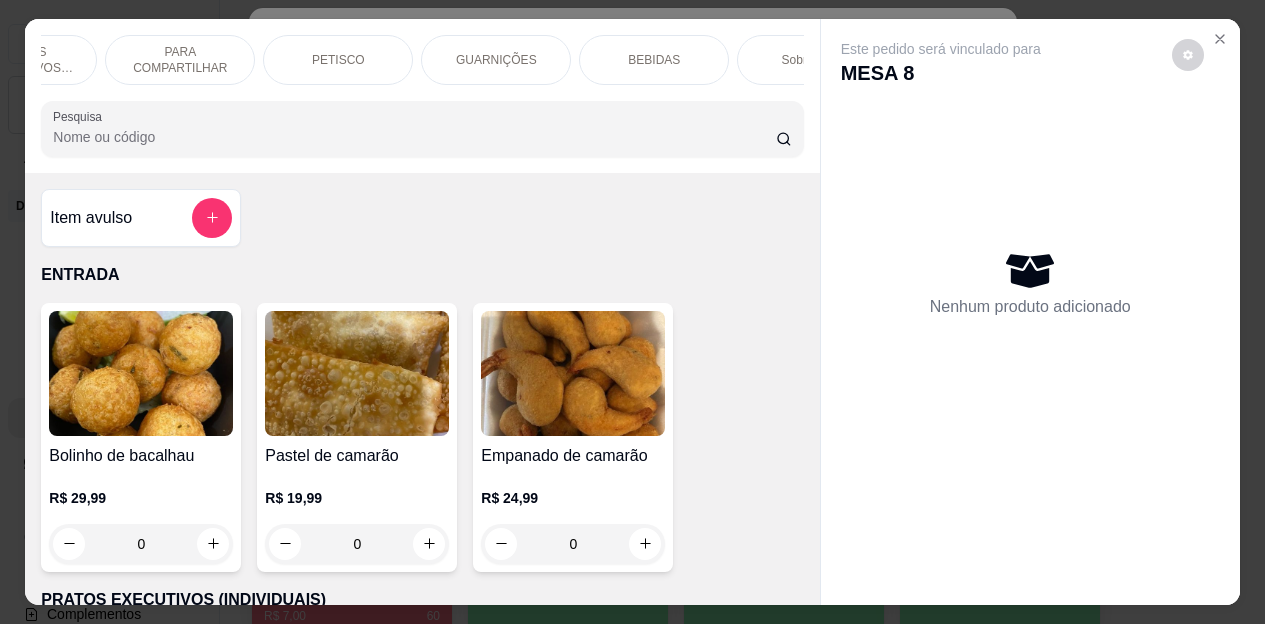 scroll, scrollTop: 0, scrollLeft: 280, axis: horizontal 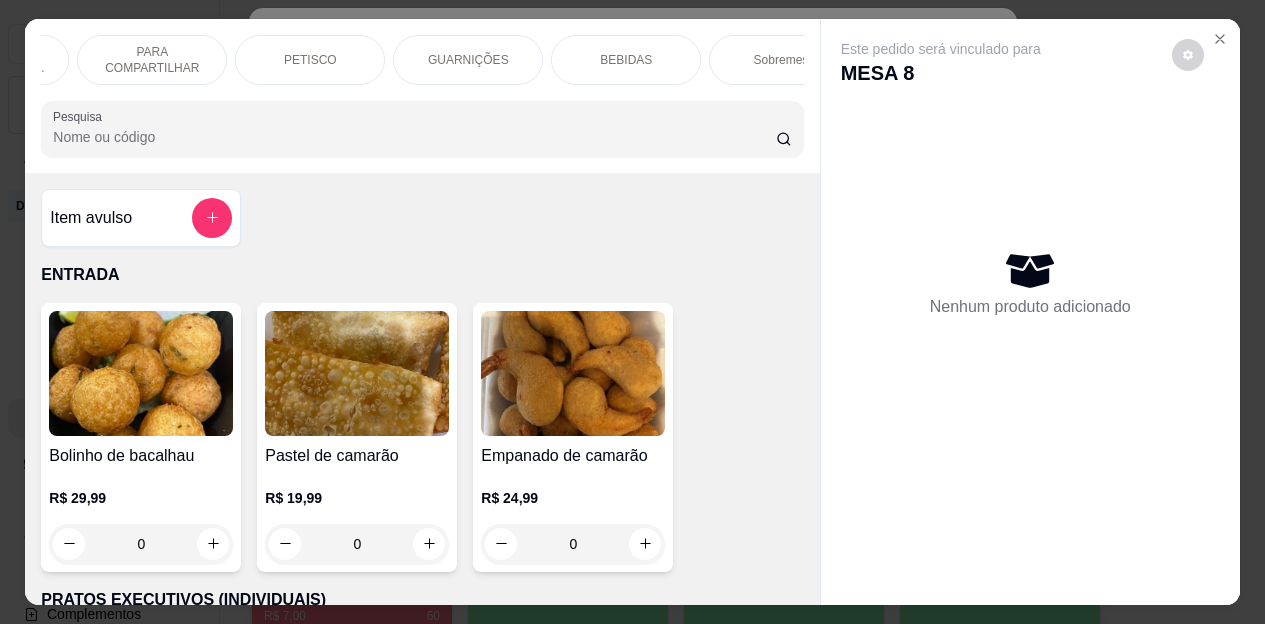 click on "BEBIDAS" at bounding box center [626, 60] 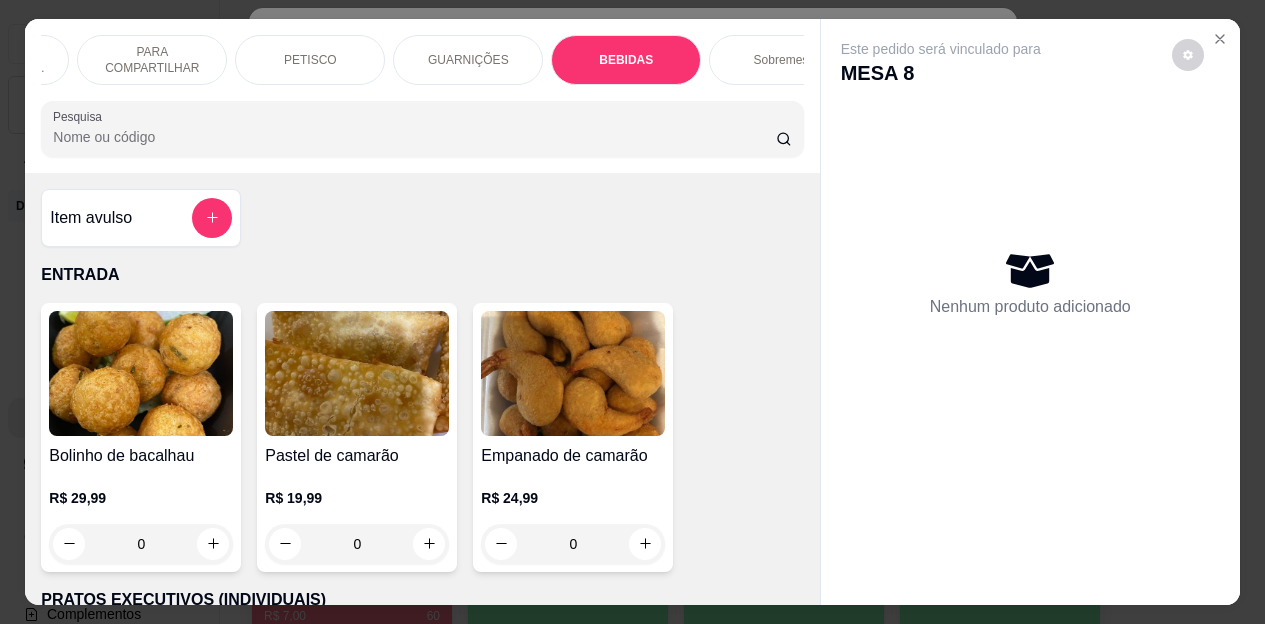 scroll, scrollTop: 4472, scrollLeft: 0, axis: vertical 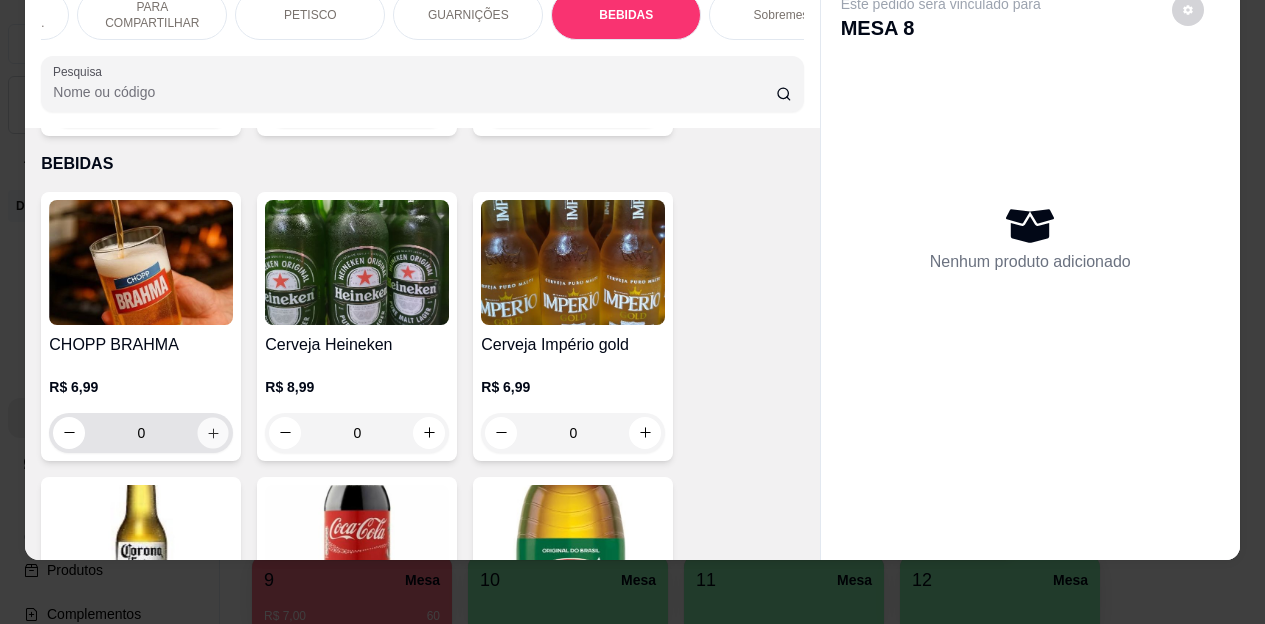 click 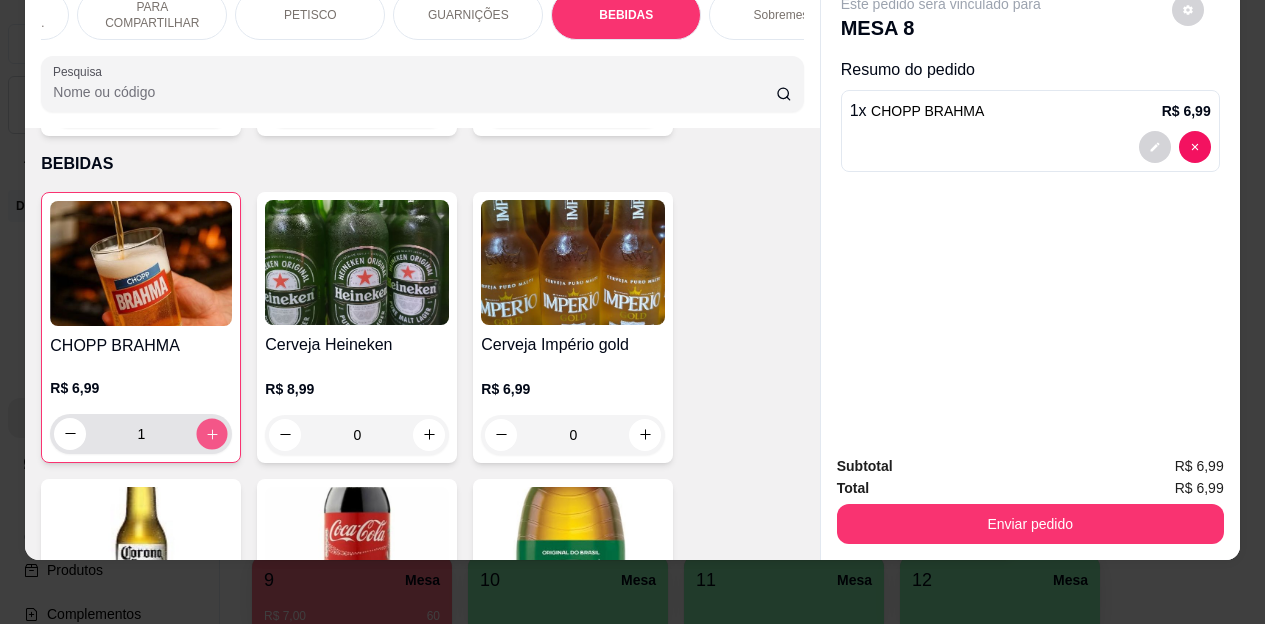 click 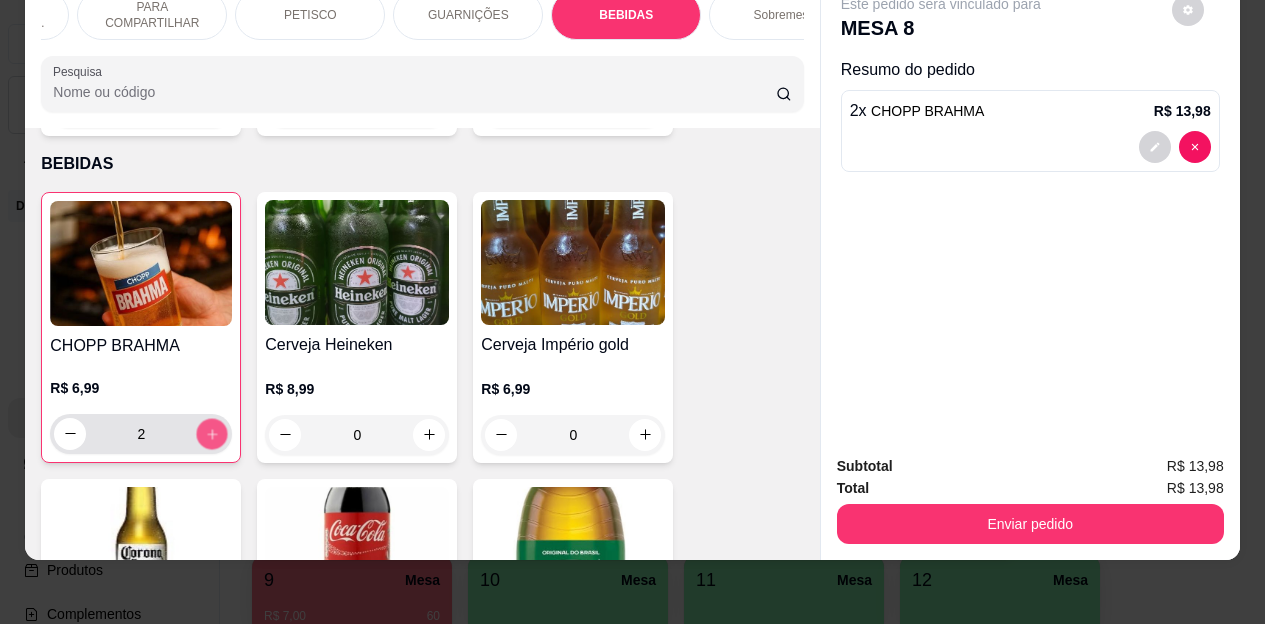 click 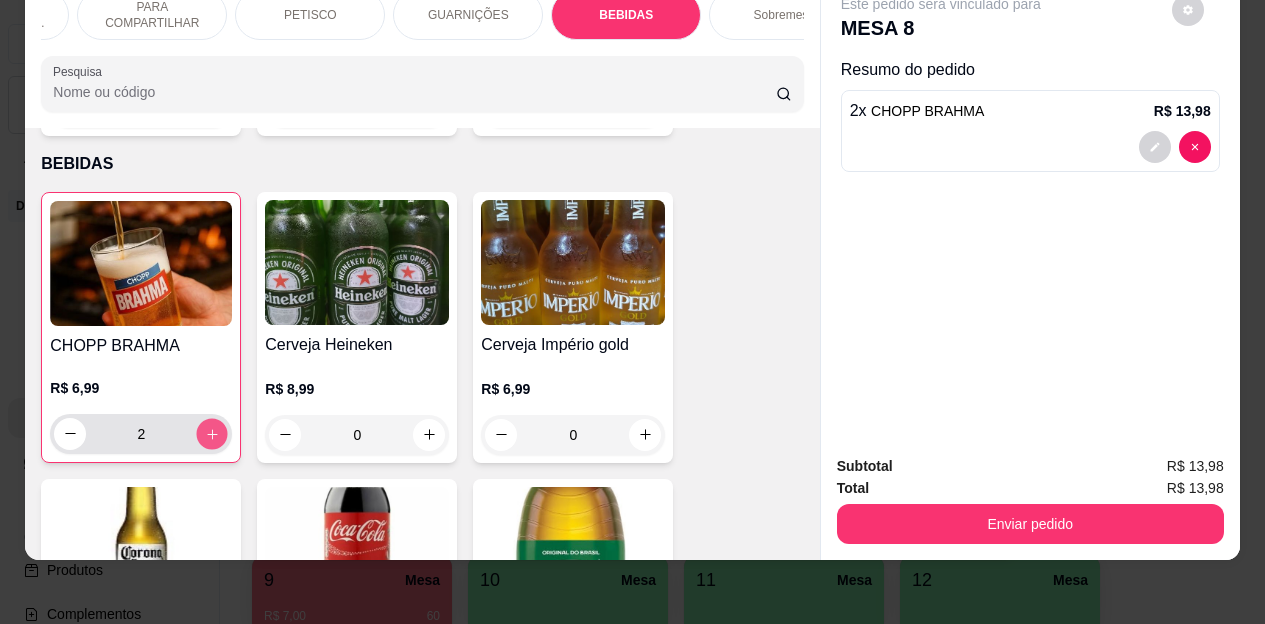 type on "3" 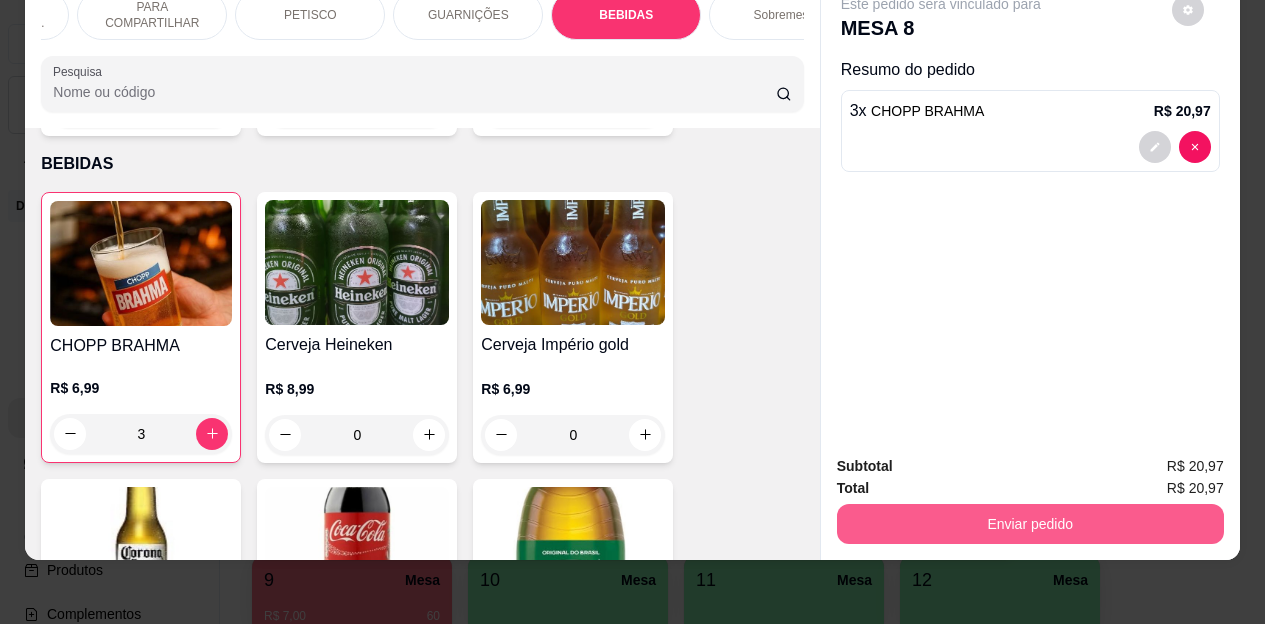 click on "Enviar pedido" at bounding box center [1030, 524] 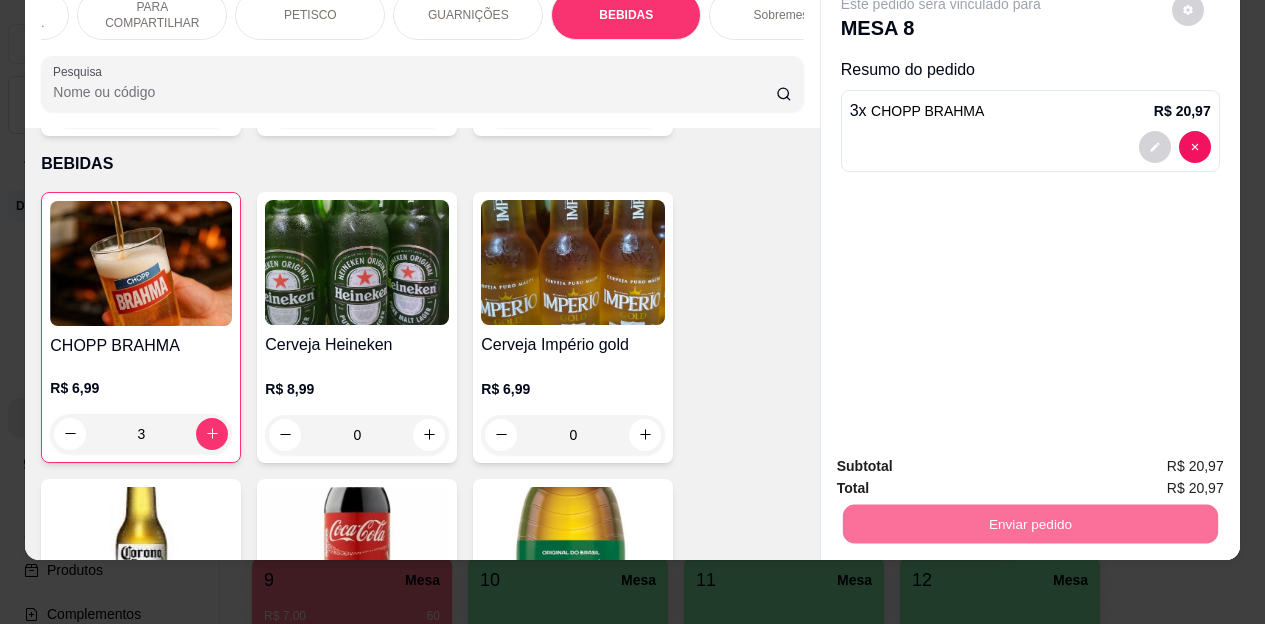click on "Não registrar e enviar pedido" at bounding box center [964, 459] 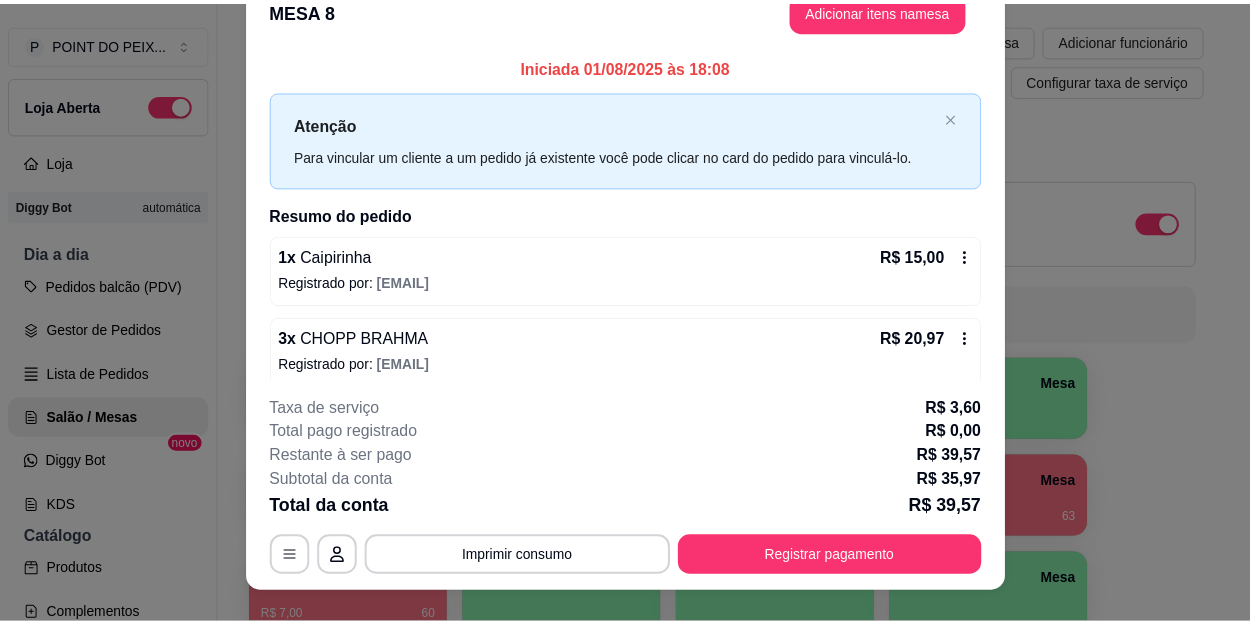 scroll, scrollTop: 0, scrollLeft: 0, axis: both 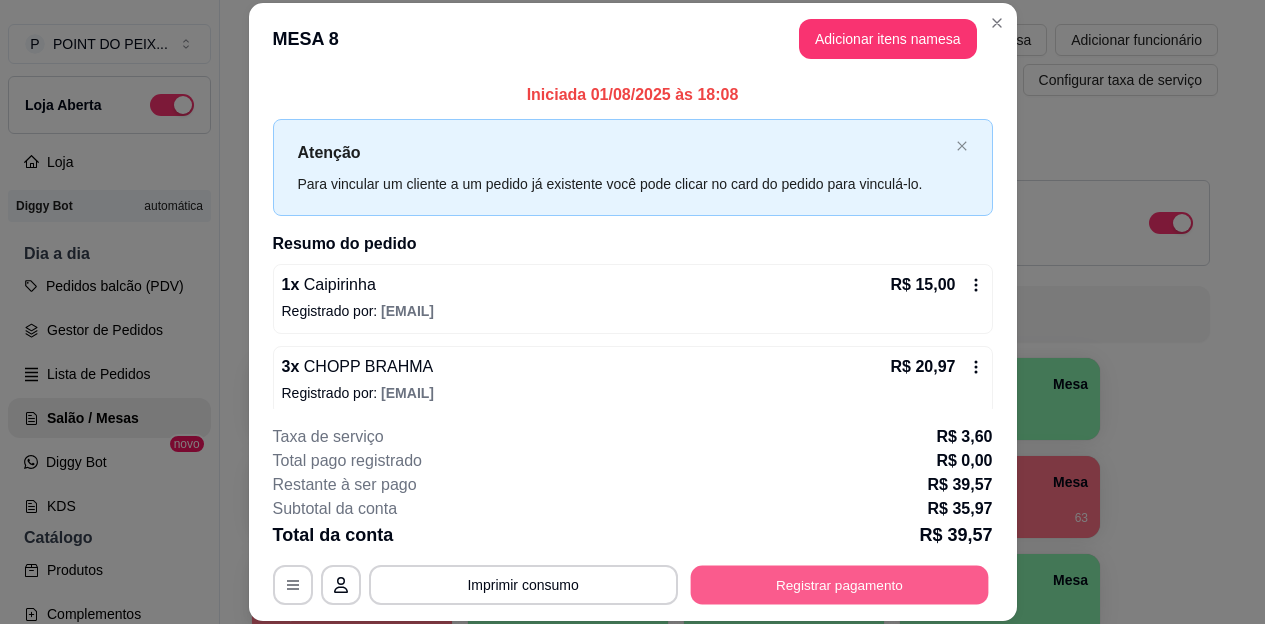 click on "Registrar pagamento" at bounding box center (839, 584) 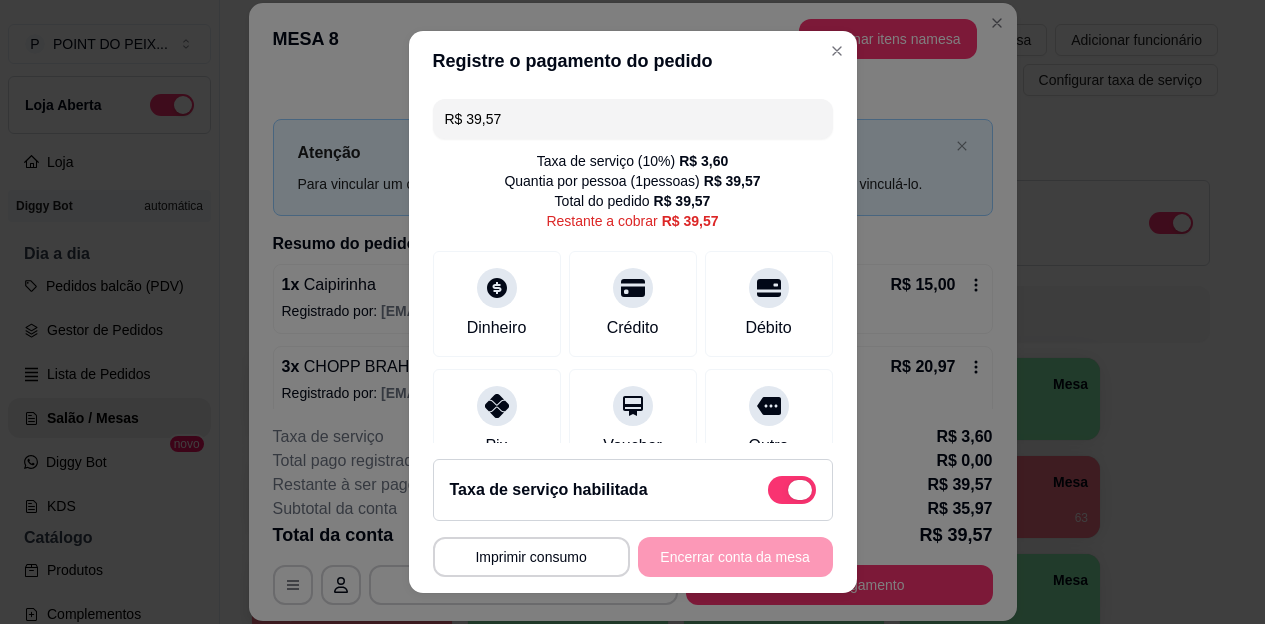 click at bounding box center (792, 490) 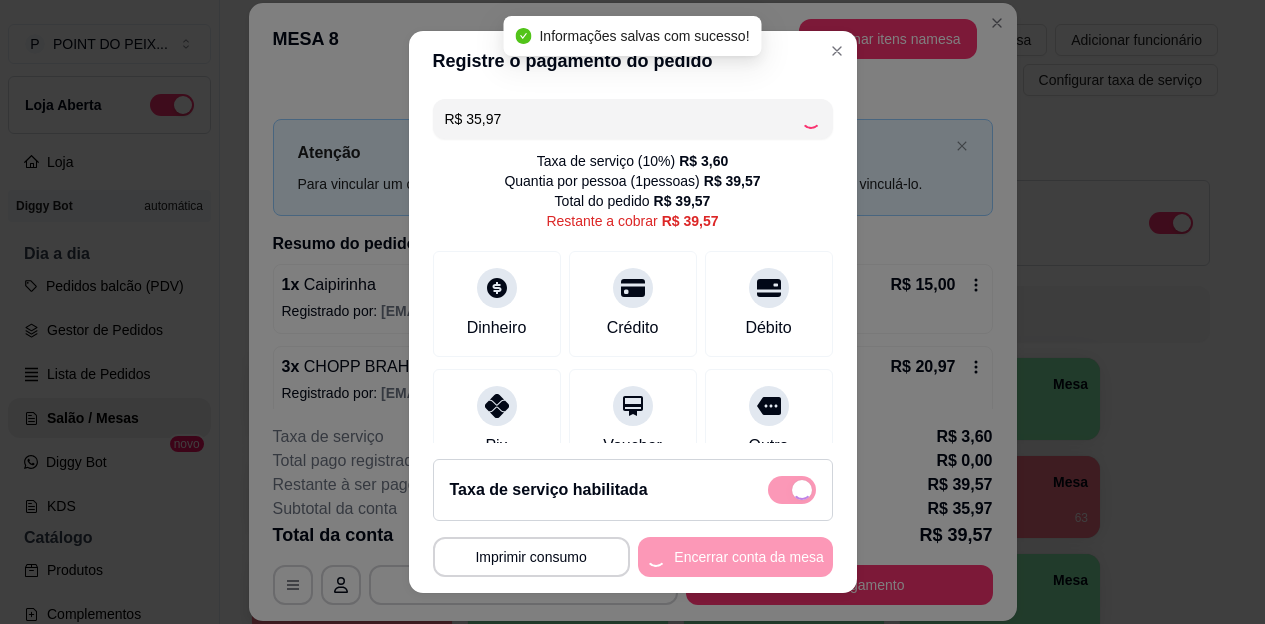 checkbox on "false" 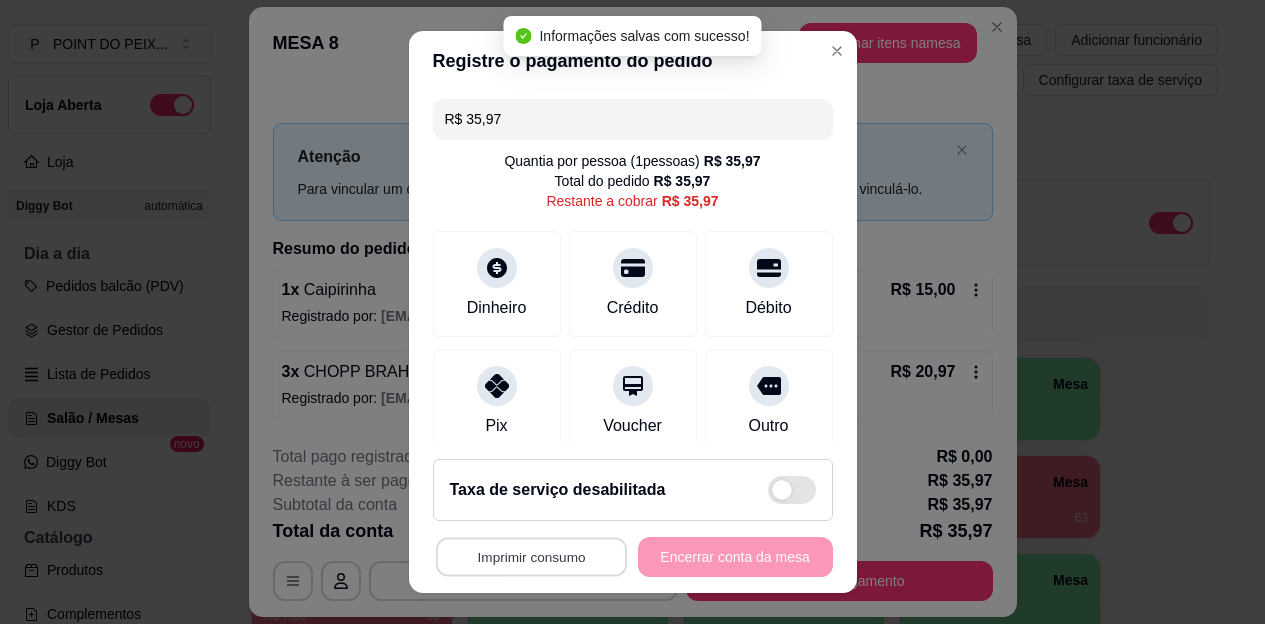 click on "Imprimir consumo" at bounding box center [530, 556] 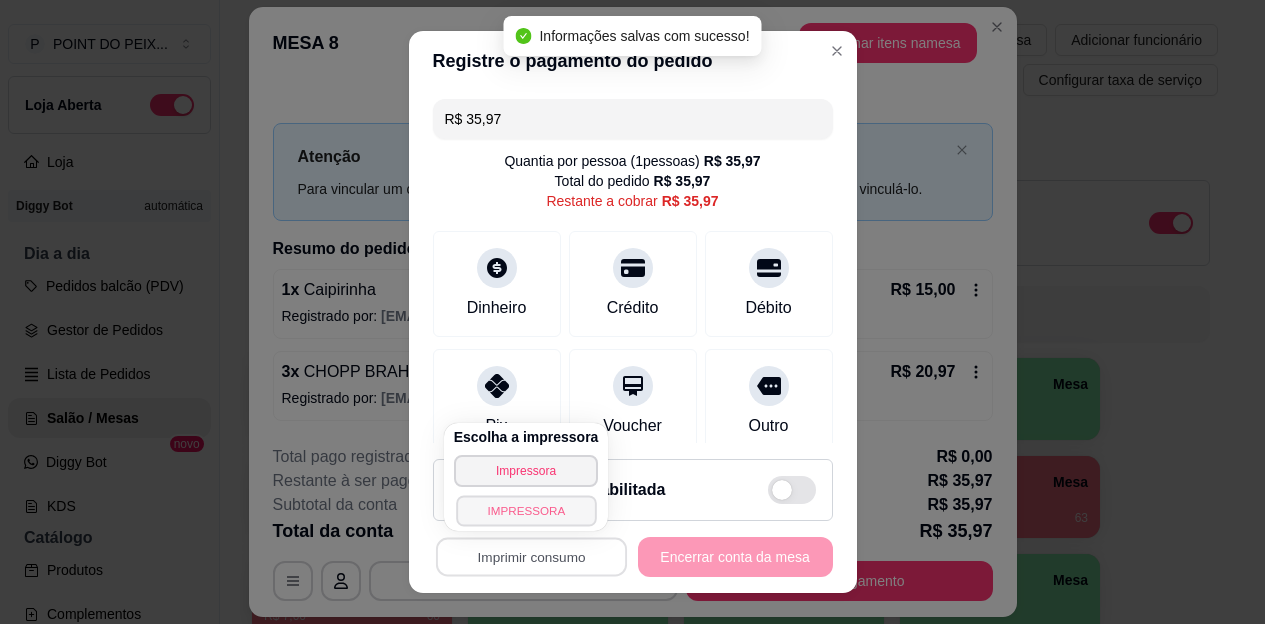 click on "IMPRESSORA" at bounding box center [526, 510] 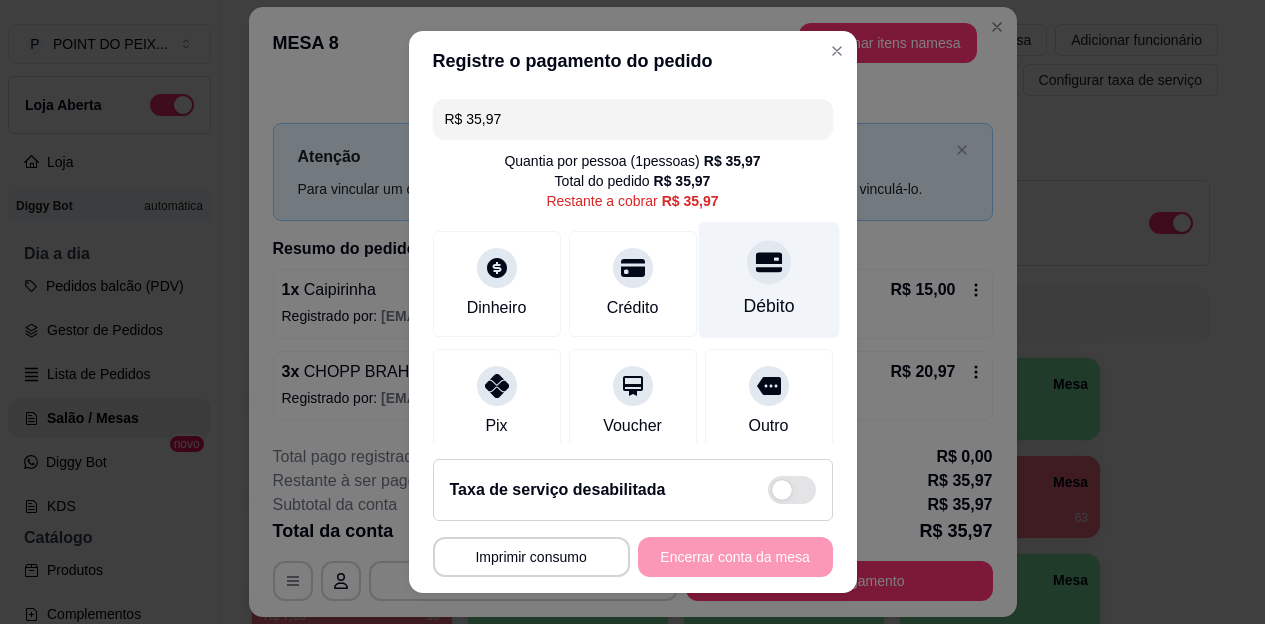click at bounding box center [769, 263] 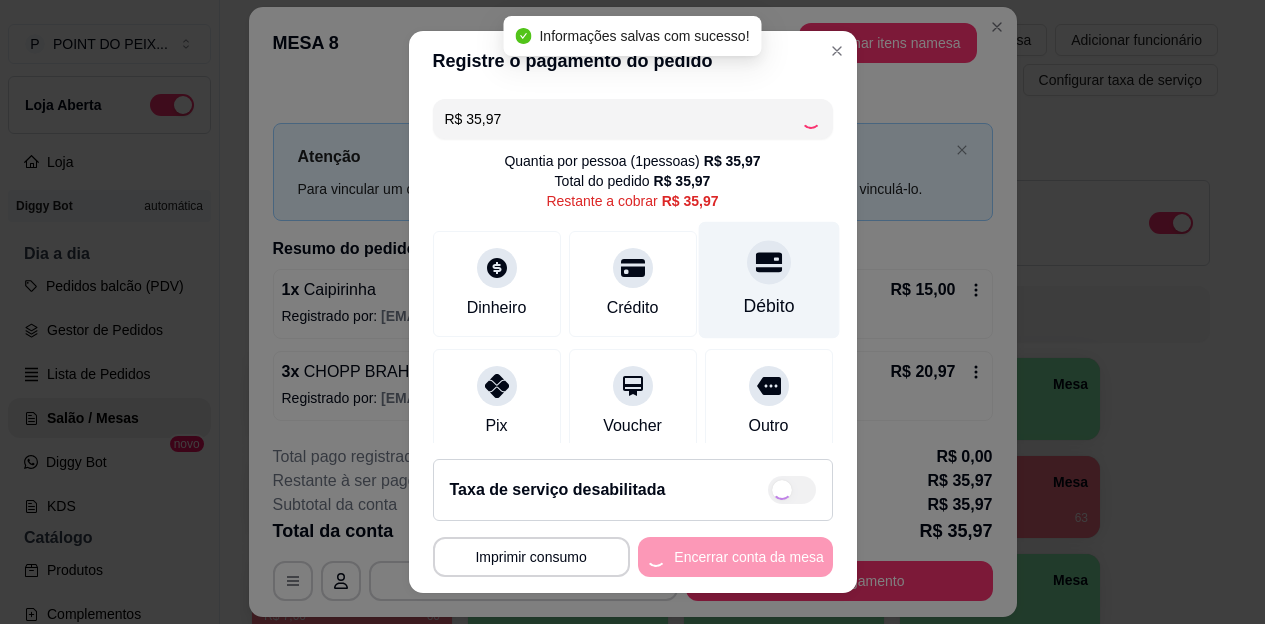 type on "R$ 0,00" 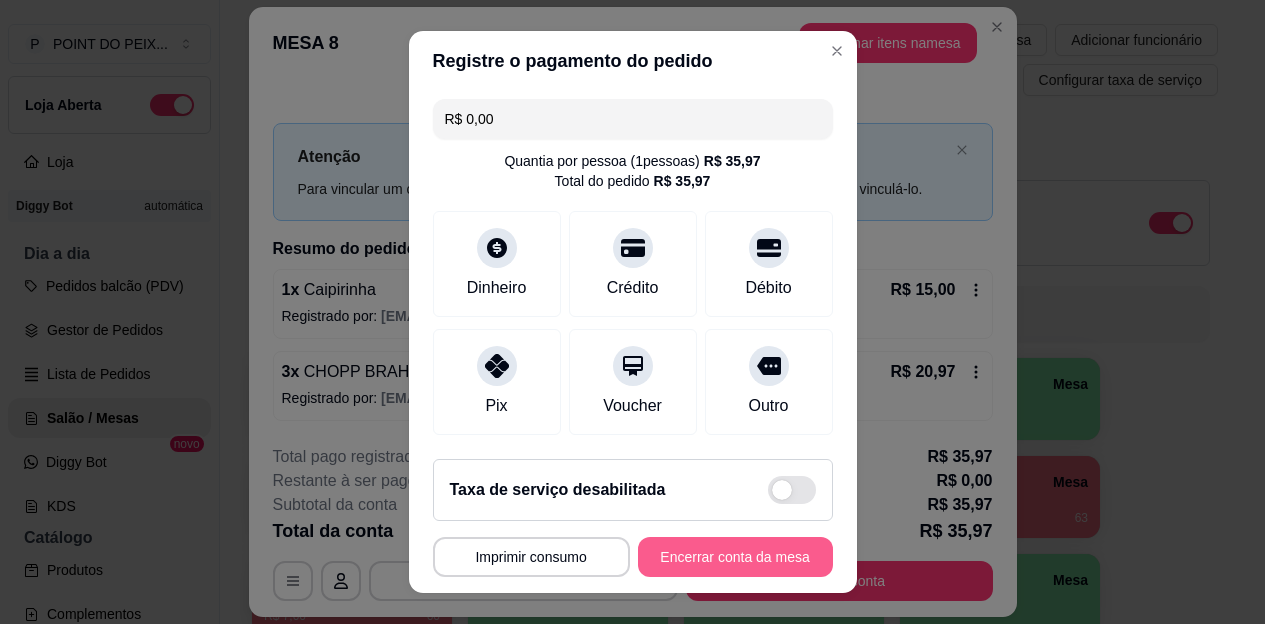 click on "Encerrar conta da mesa" at bounding box center (735, 557) 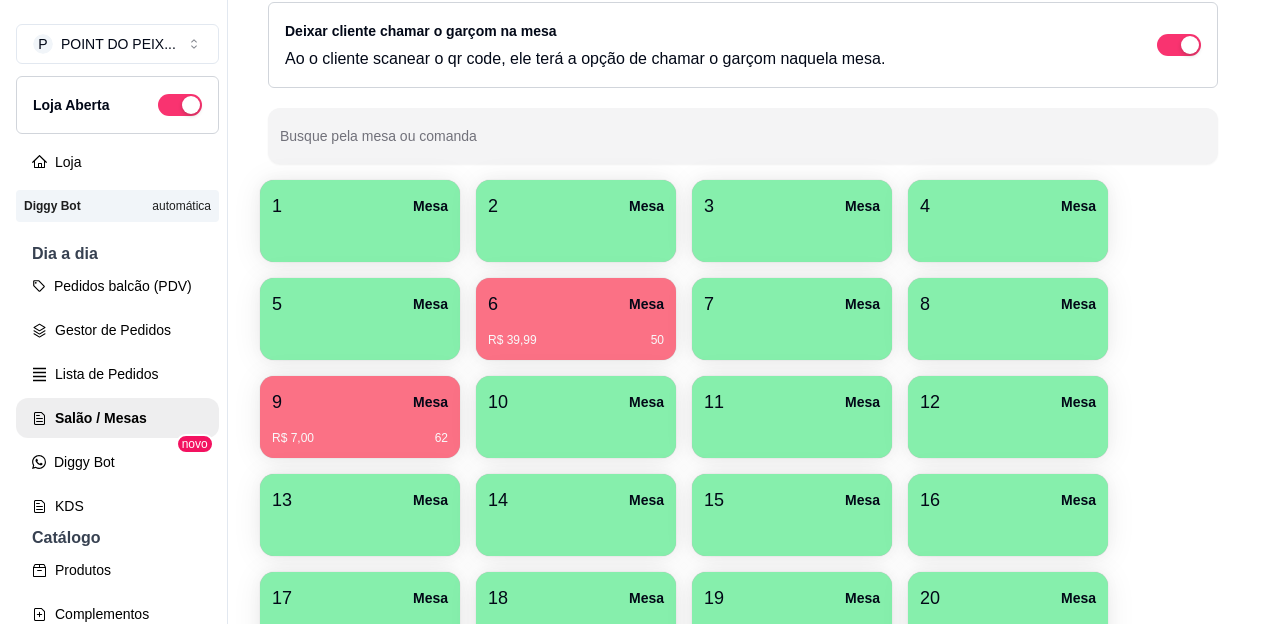 scroll, scrollTop: 200, scrollLeft: 0, axis: vertical 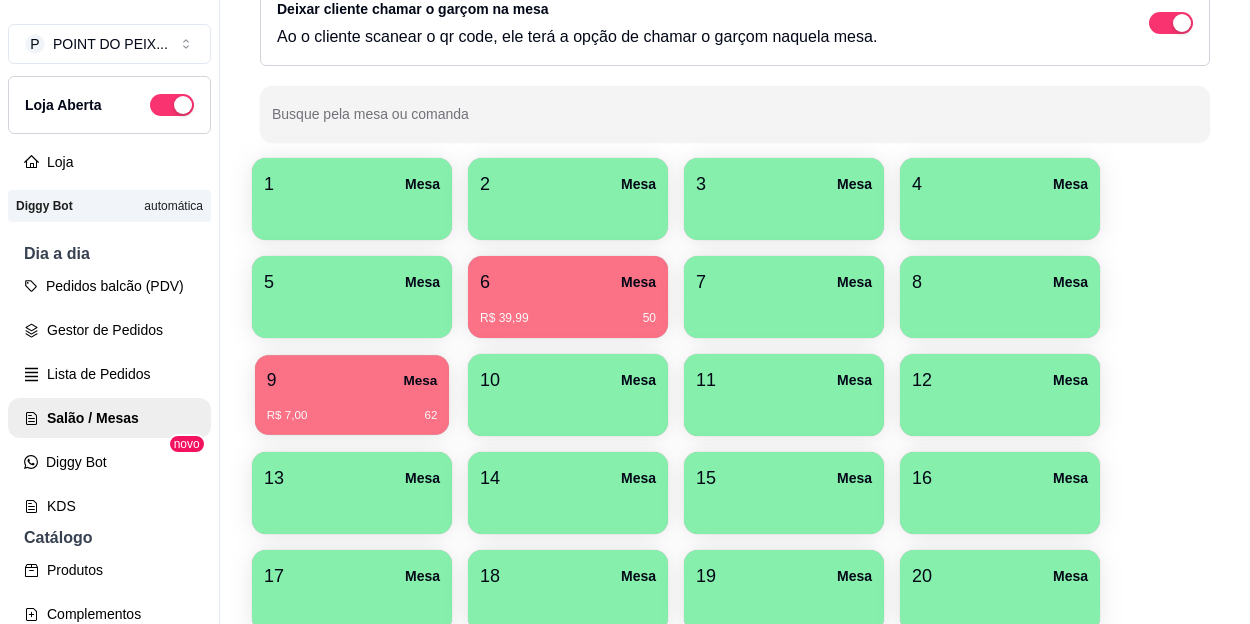 click on "R$ 7,00 62" at bounding box center [352, 416] 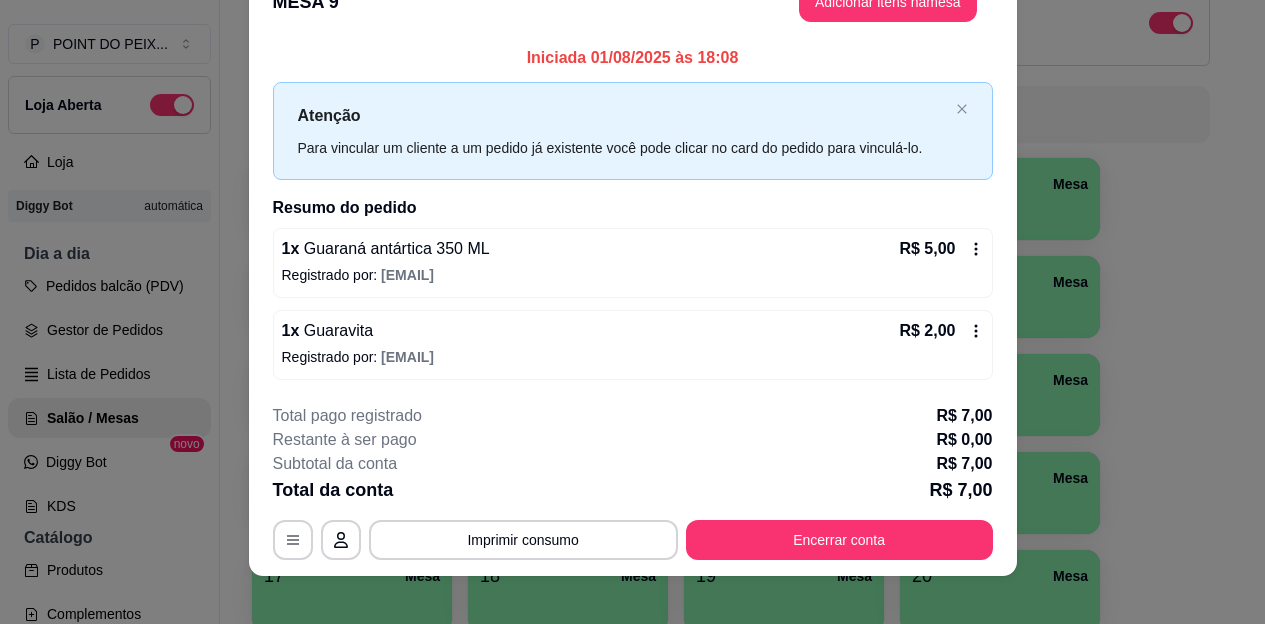 scroll, scrollTop: 57, scrollLeft: 0, axis: vertical 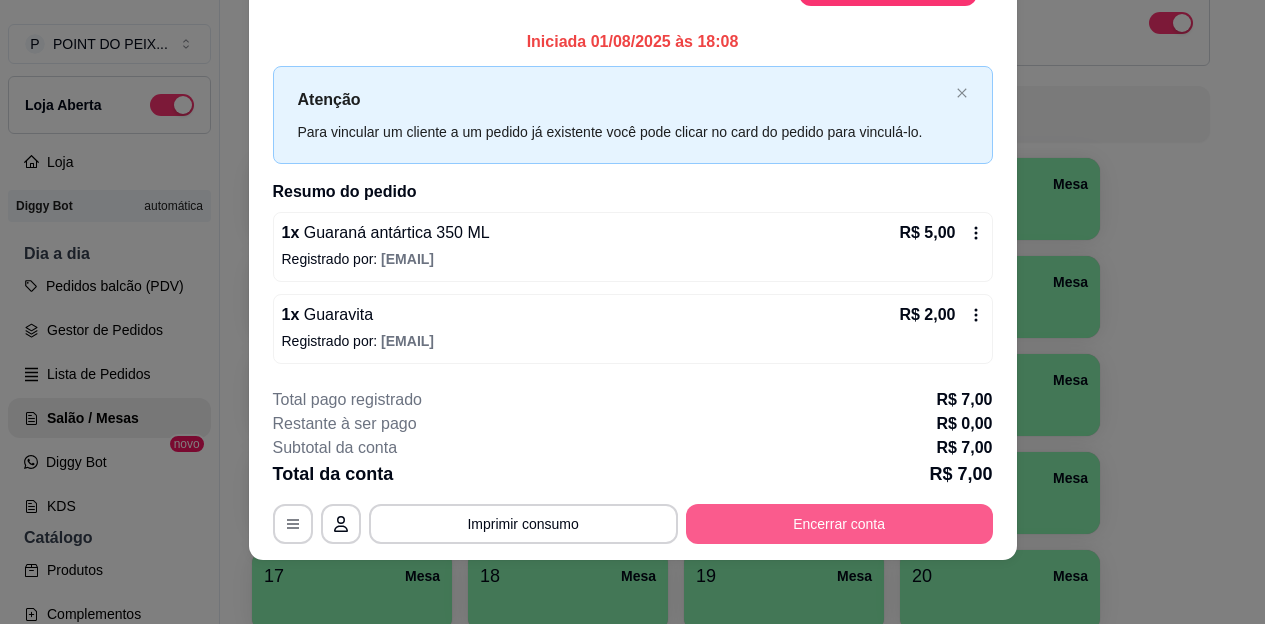 click on "Encerrar conta" at bounding box center (839, 524) 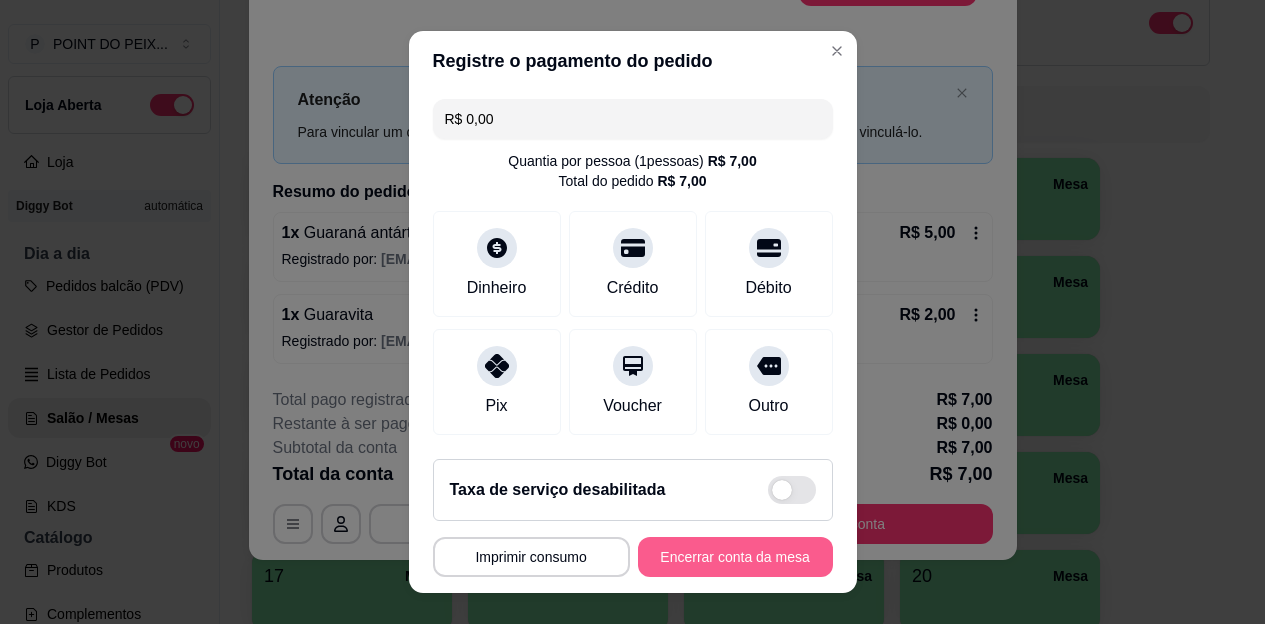 click on "Encerrar conta da mesa" at bounding box center [735, 557] 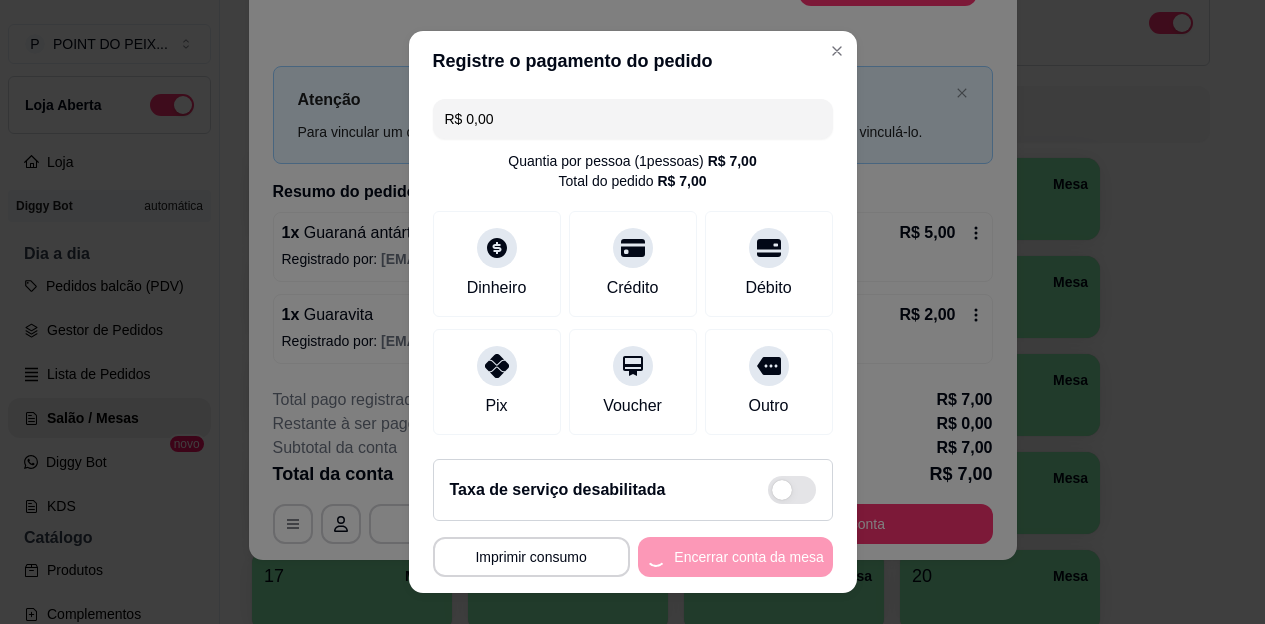 scroll, scrollTop: 0, scrollLeft: 0, axis: both 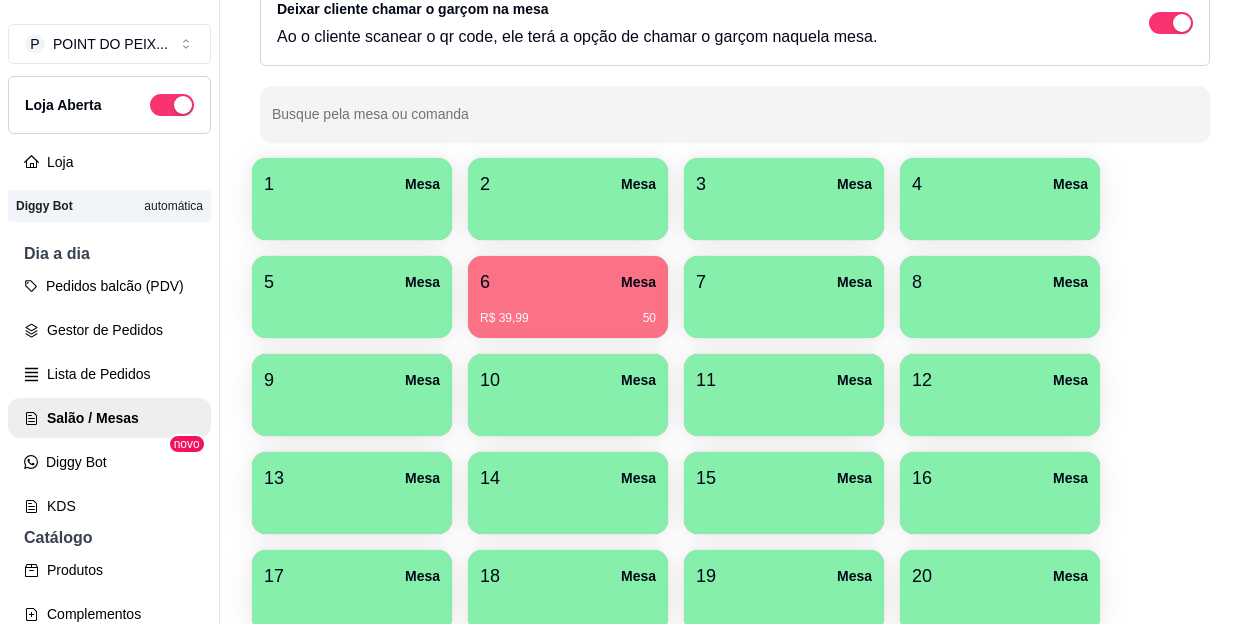 click on "R$ 39,99 50" at bounding box center [568, 311] 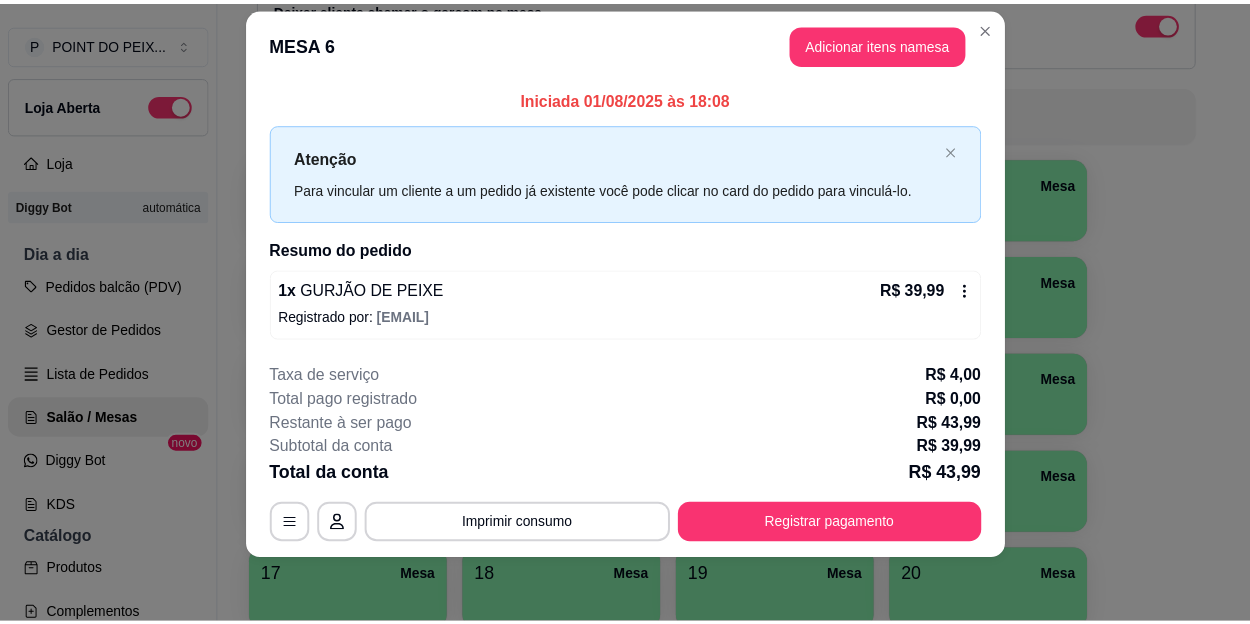 scroll, scrollTop: 0, scrollLeft: 0, axis: both 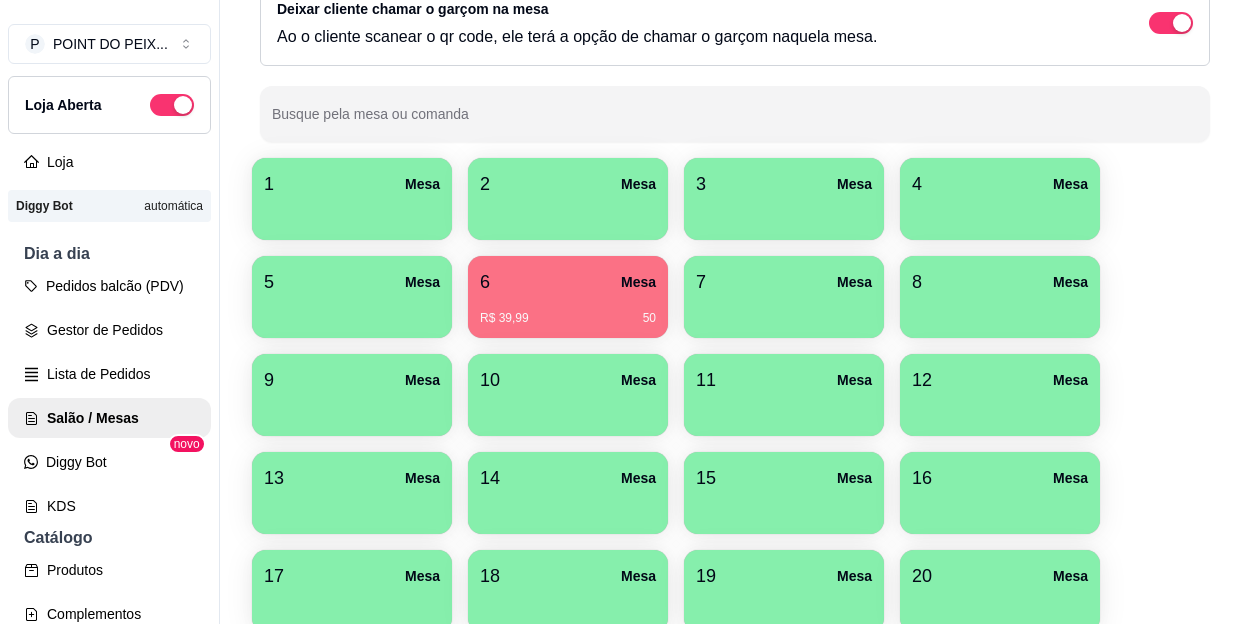 click on "Todos Mesas Comandas Deixar cliente chamar o garçom na mesa Ao o cliente scanear o qr code, ele terá a opção de chamar o garçom naquela mesa. Busque pela mesa ou comanda
1 Mesa 2 Mesa 3 Mesa 4 Mesa 5 Mesa 6 Mesa R$ 39,99 50 7 Mesa 8 Mesa 9 Mesa 10 Mesa 11 Mesa 12 Mesa 13 Mesa 14 Mesa 15 Mesa 16 Mesa 17 Mesa 18 Mesa 19 Mesa 20 Mesa 21 Mesa" at bounding box center [735, 331] 